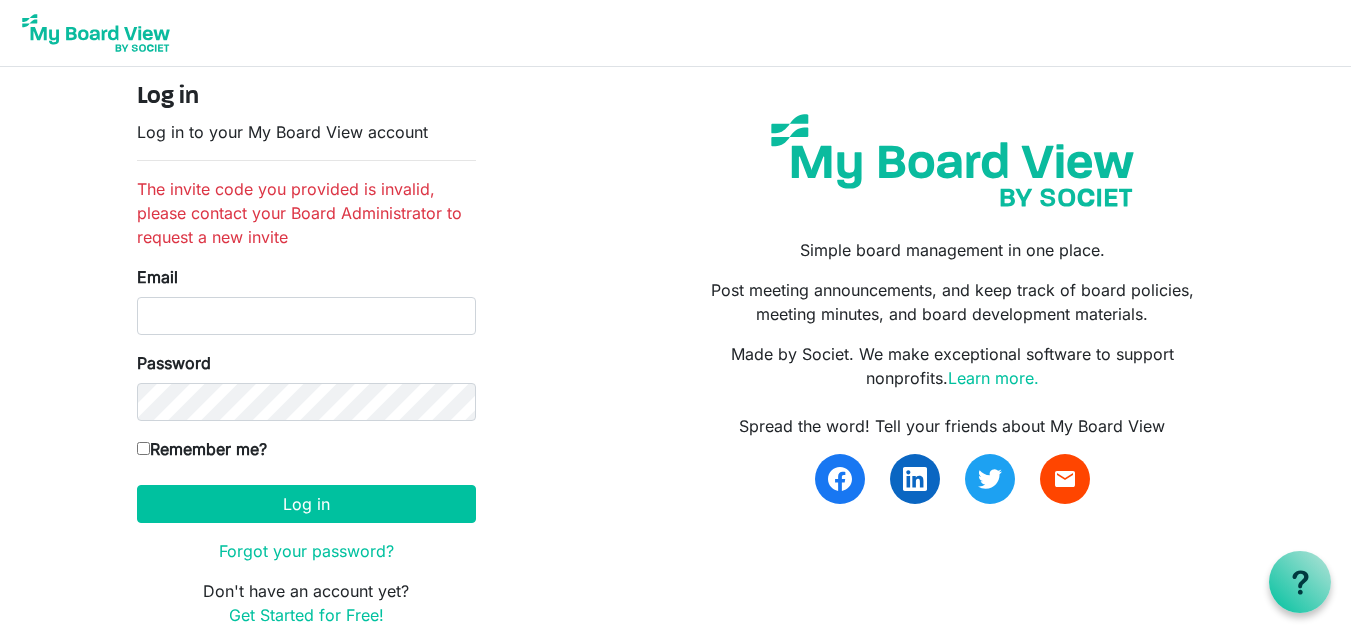 scroll, scrollTop: 0, scrollLeft: 0, axis: both 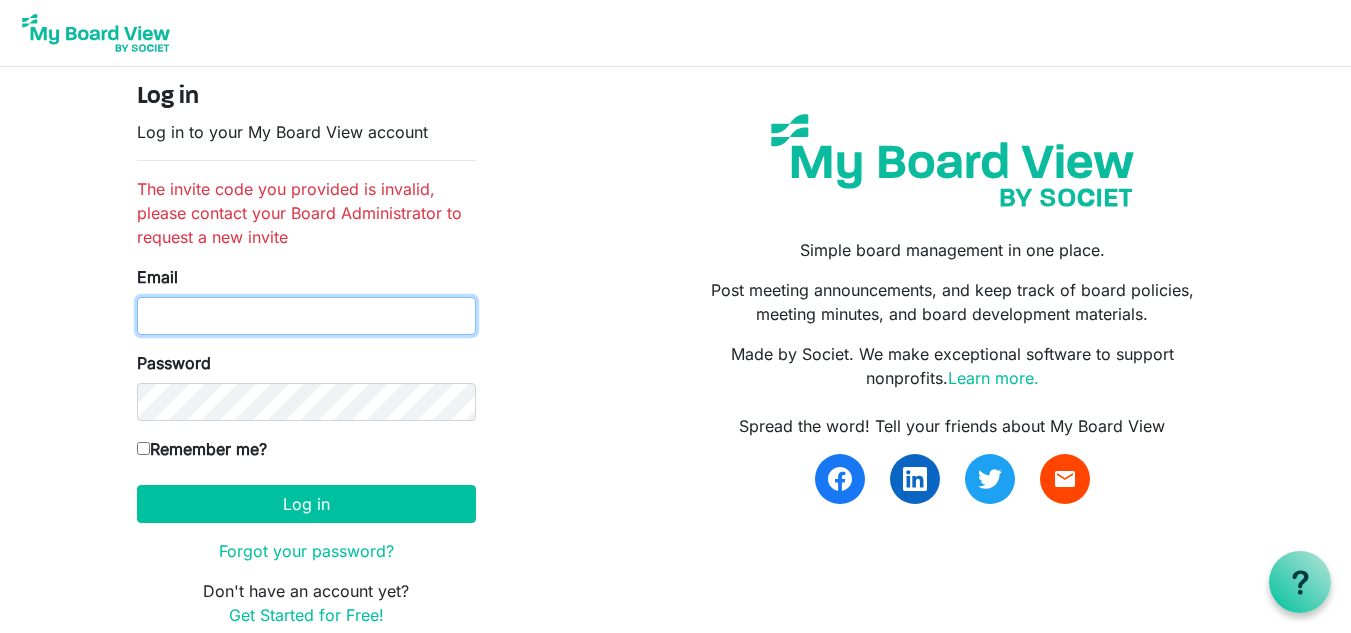 click on "Email" at bounding box center [306, 316] 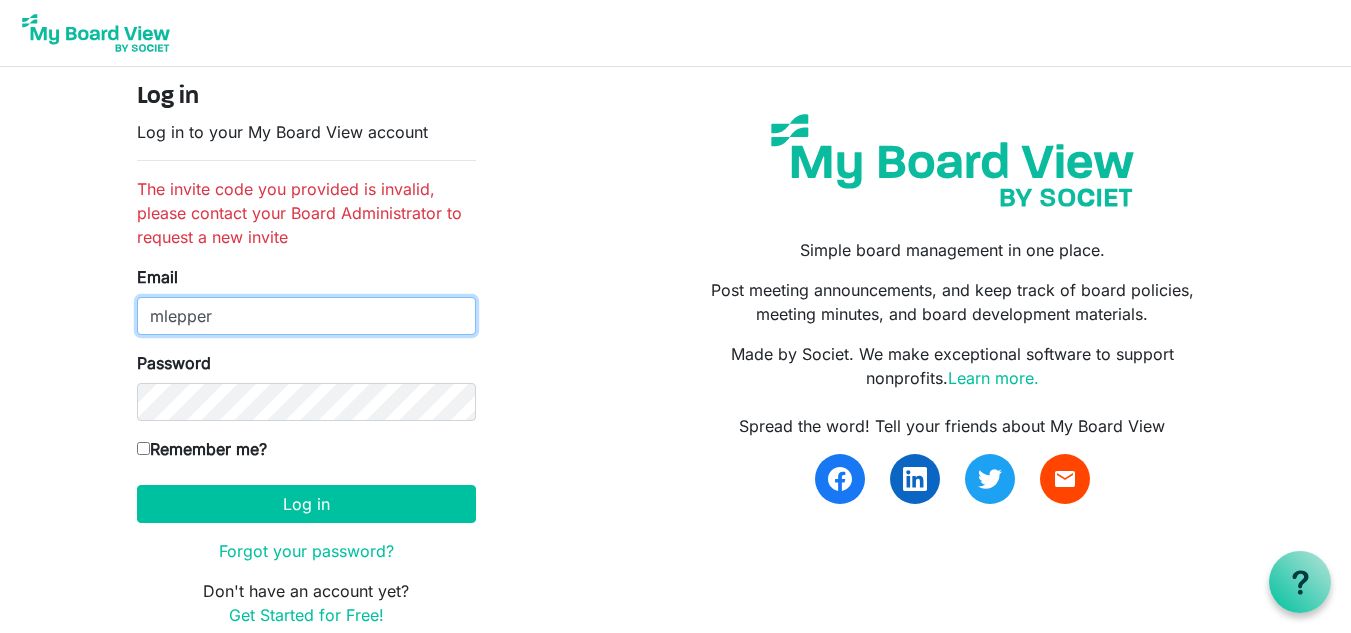 type on "mlepper@mountosb.org" 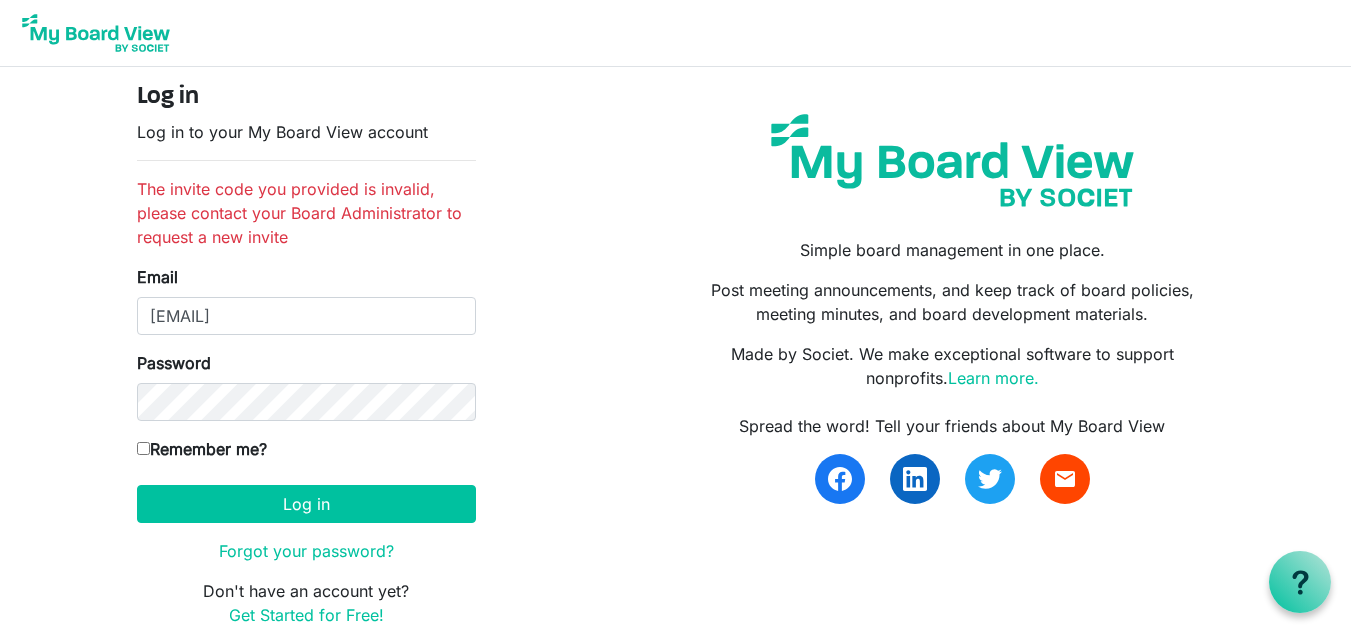 click on "Remember me?" at bounding box center (143, 448) 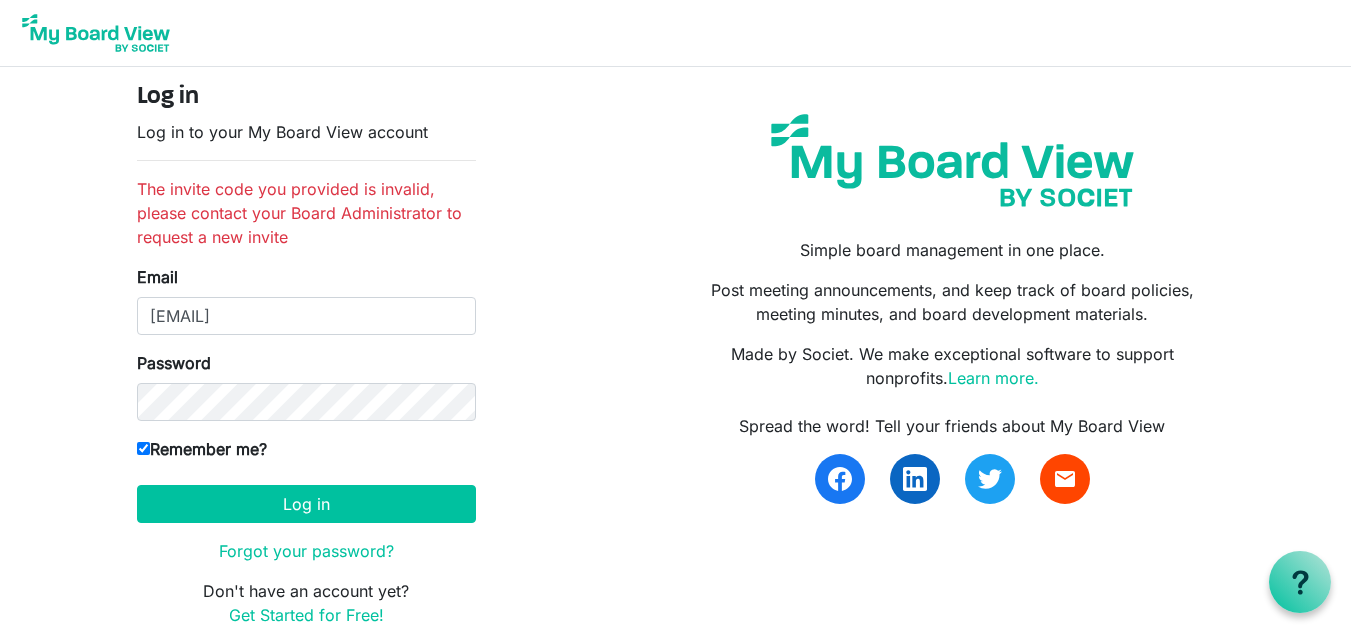 click on "Log in
Log in to your My Board View account
The invite code you provided is invalid, please contact your Board Administrator to request a new invite
Email
mlepper@mountosb.org
Password
Remember me?
America/Chicago
Log in
Forgot your password?
Don't have an account yet?
Get Started for Free!" at bounding box center [306, 355] 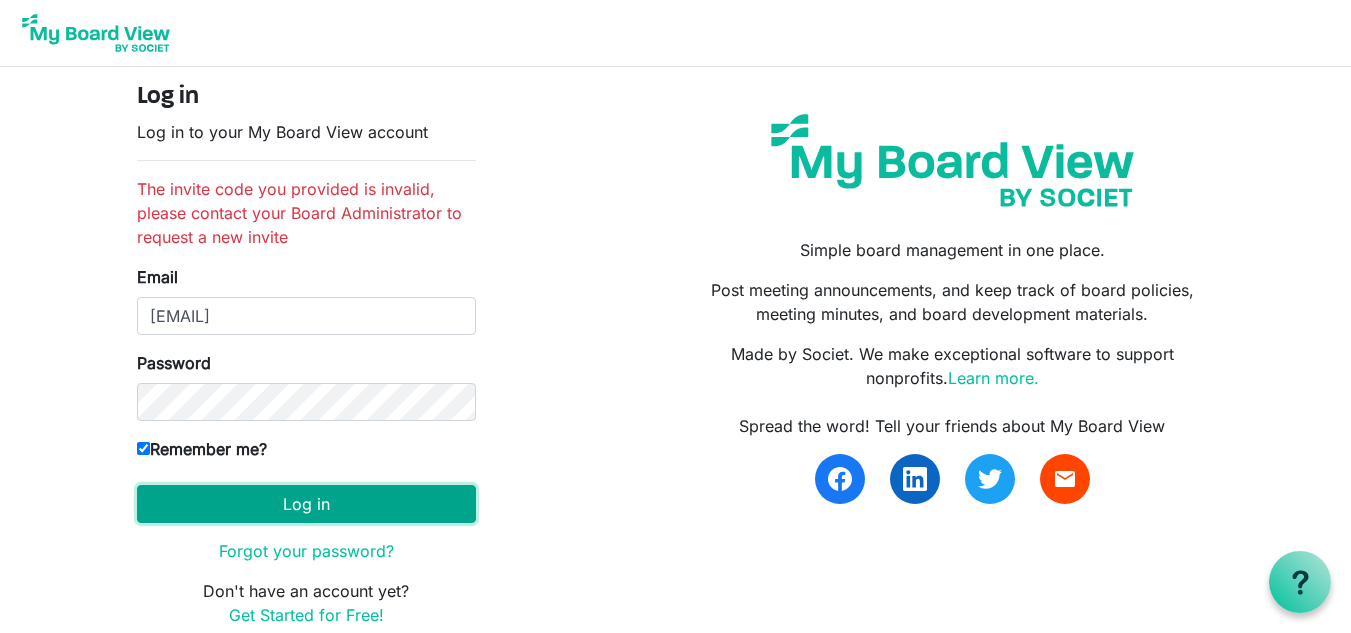 click on "Log in" at bounding box center [306, 504] 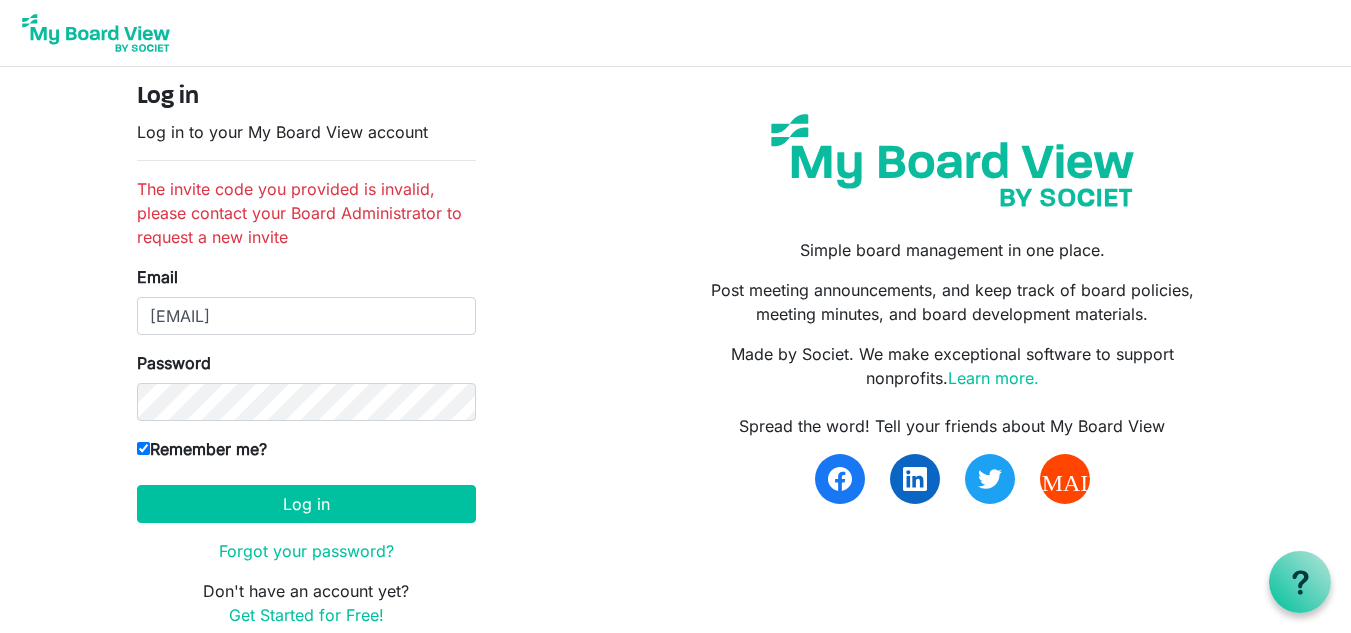 scroll, scrollTop: 86, scrollLeft: 0, axis: vertical 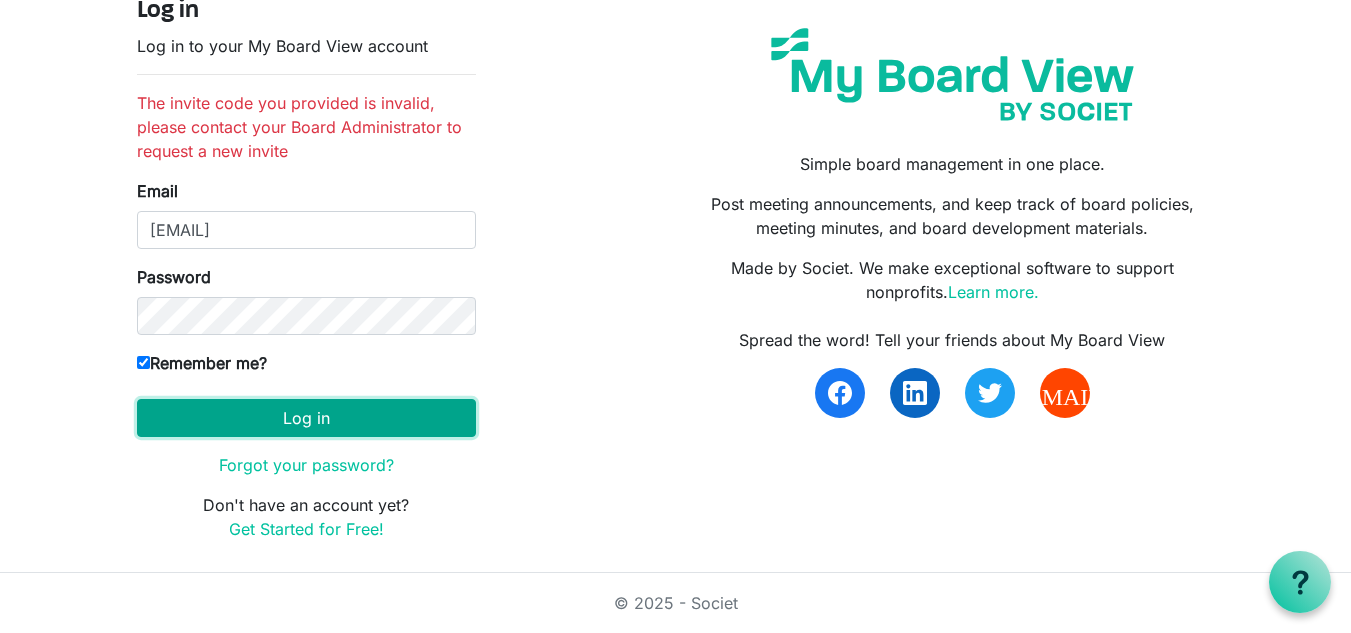 click on "Log in" at bounding box center (306, 418) 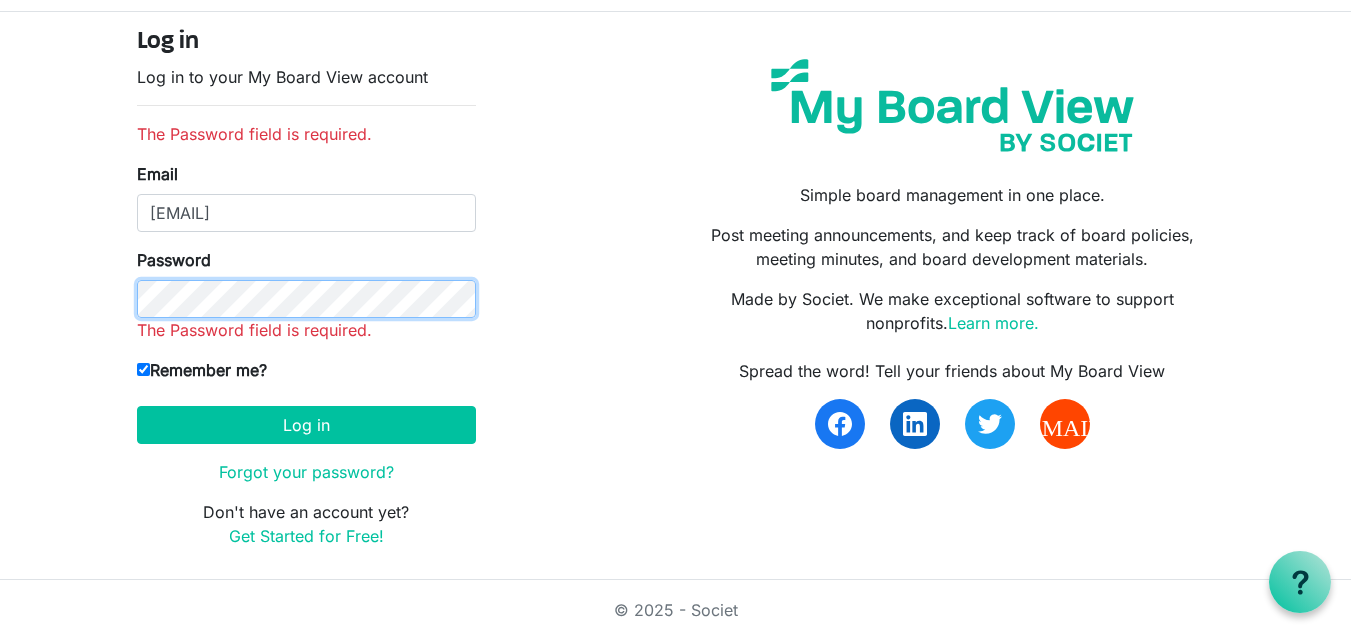 scroll, scrollTop: 38, scrollLeft: 0, axis: vertical 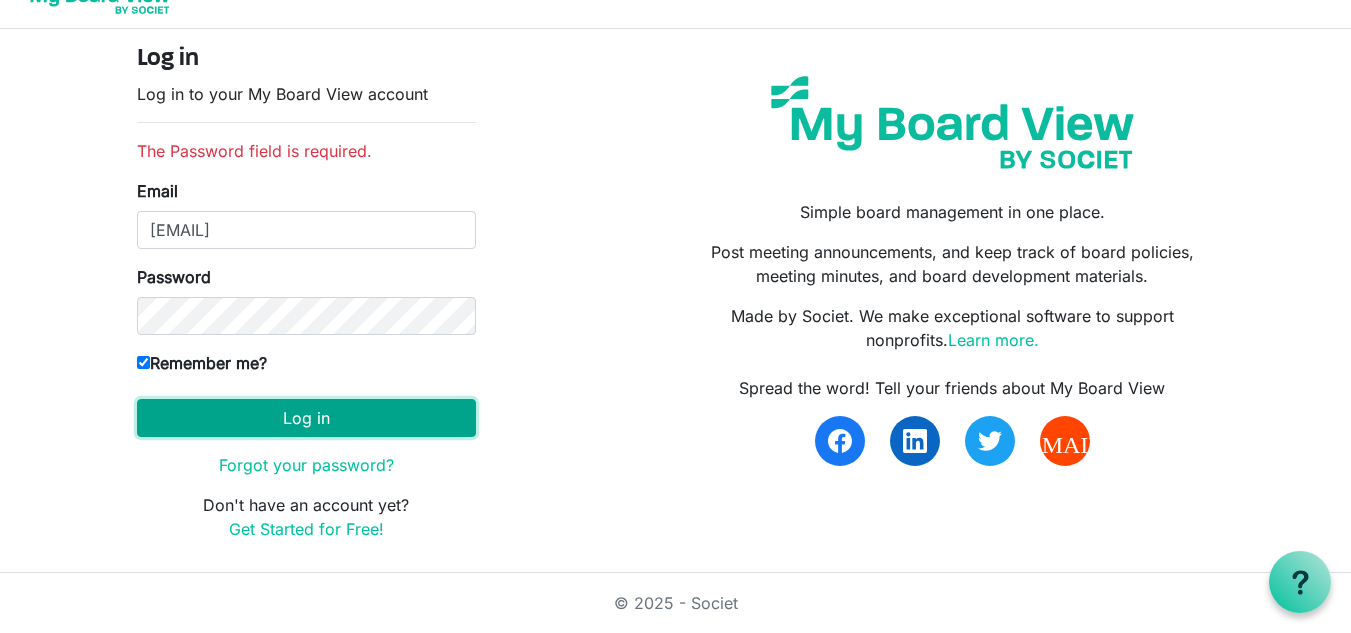 click on "Log in" at bounding box center [306, 418] 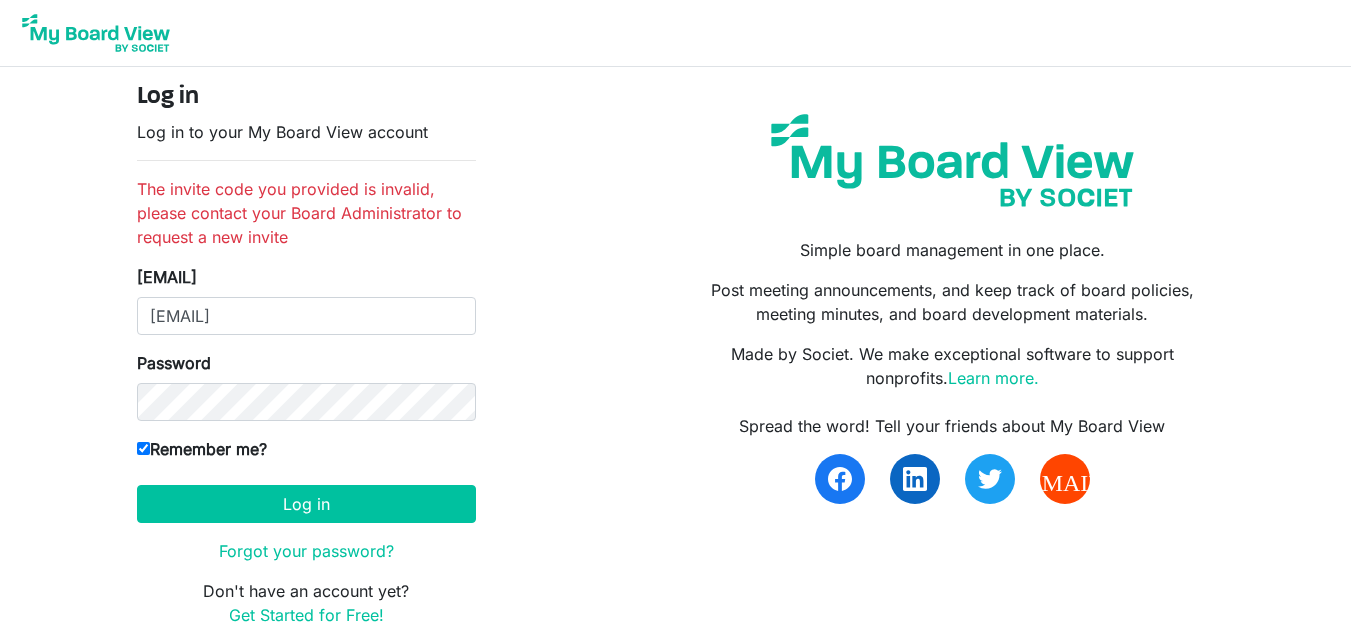 scroll, scrollTop: 0, scrollLeft: 0, axis: both 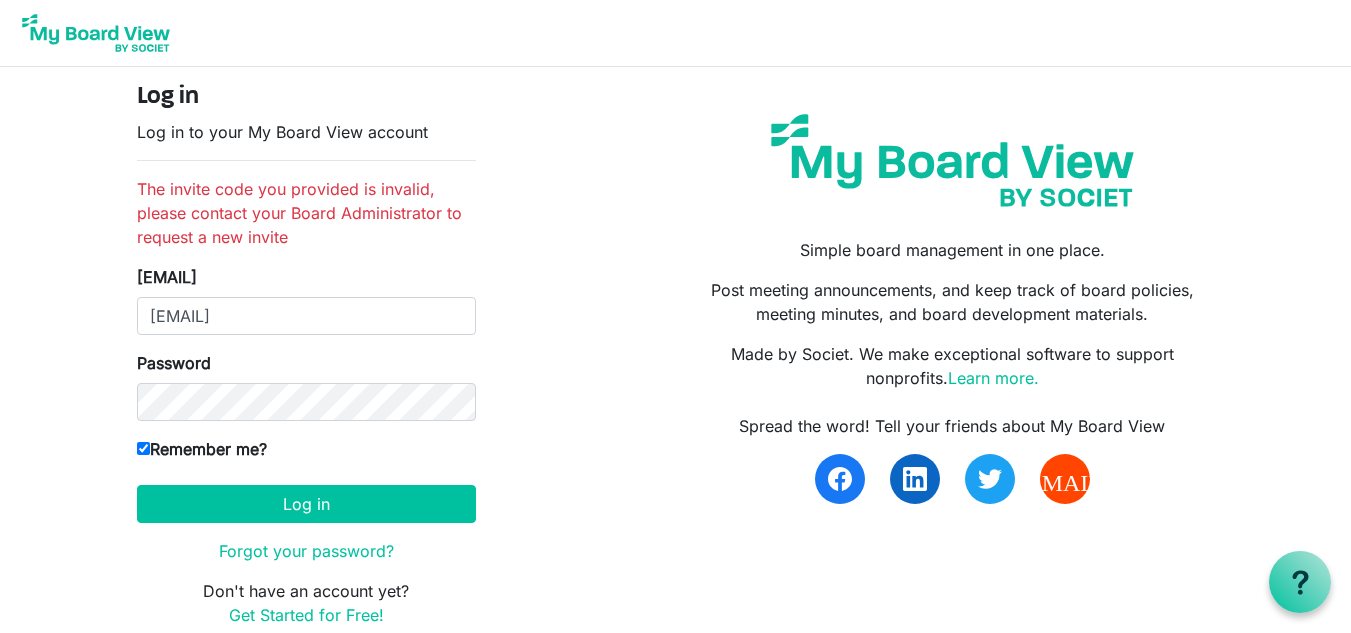 click at bounding box center [952, 160] 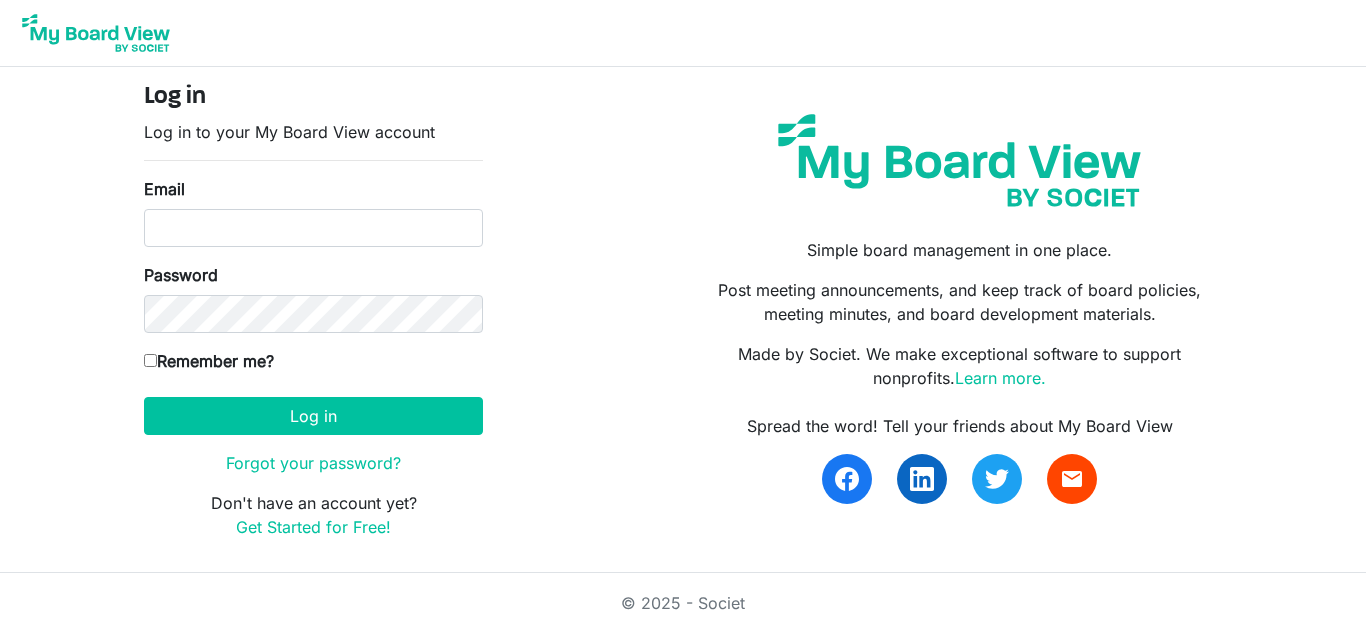 scroll, scrollTop: 0, scrollLeft: 0, axis: both 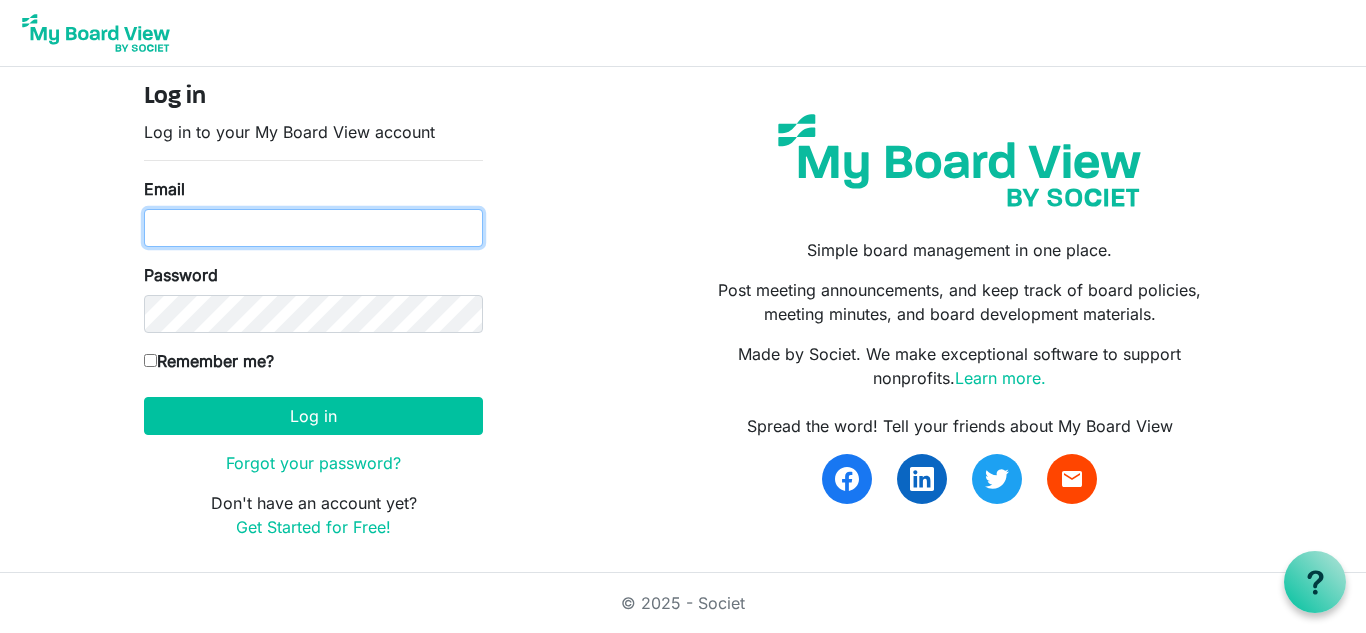 click on "Email" at bounding box center (313, 228) 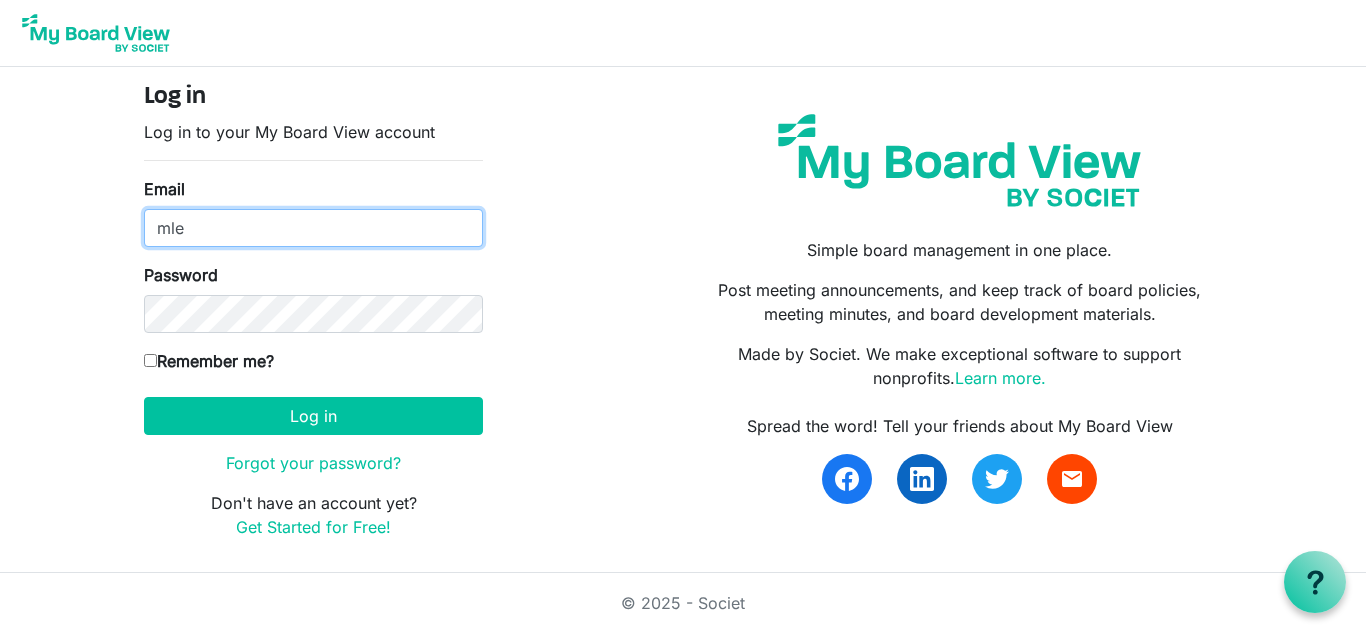 type on "[EMAIL]" 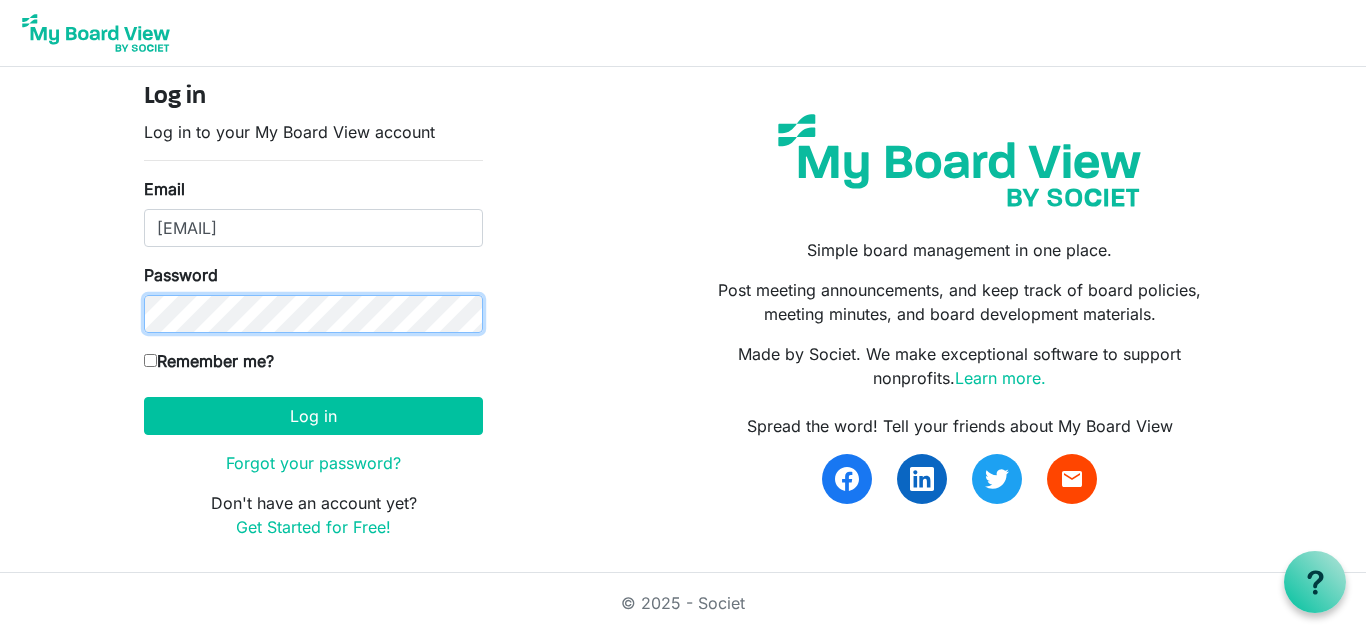 click on "Log in" at bounding box center (313, 416) 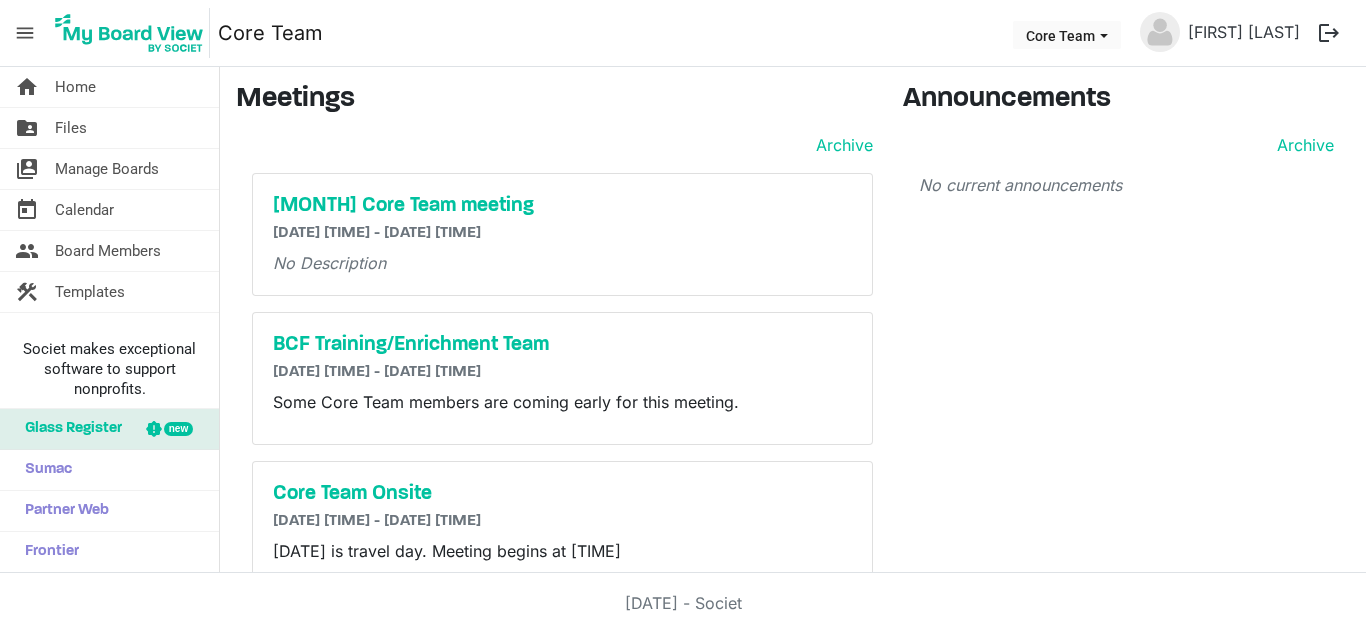 scroll, scrollTop: 0, scrollLeft: 0, axis: both 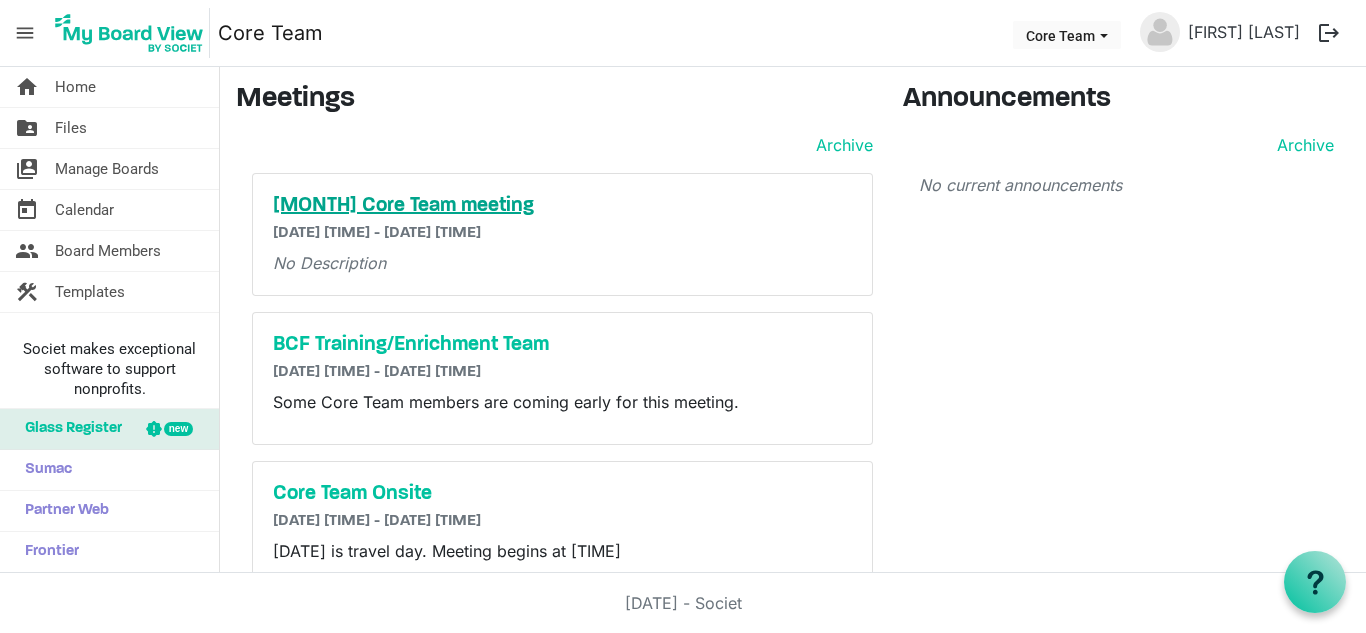 click on "July Core Team meeting" at bounding box center (562, 206) 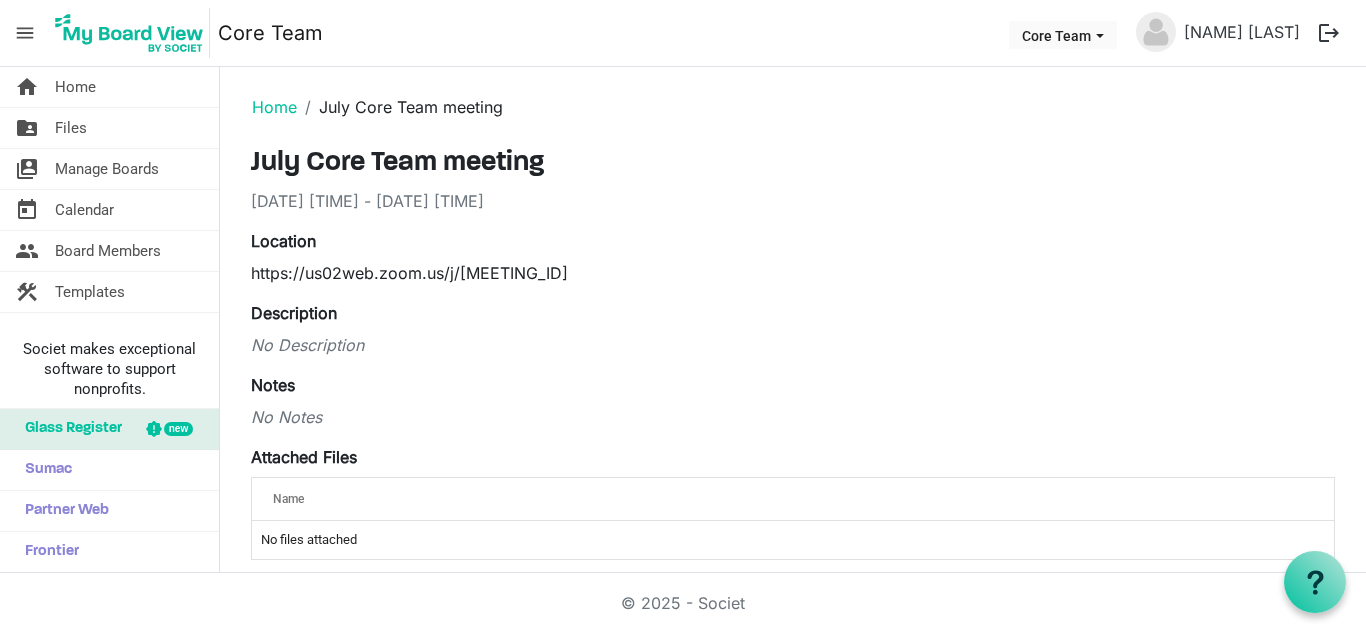 scroll, scrollTop: 0, scrollLeft: 0, axis: both 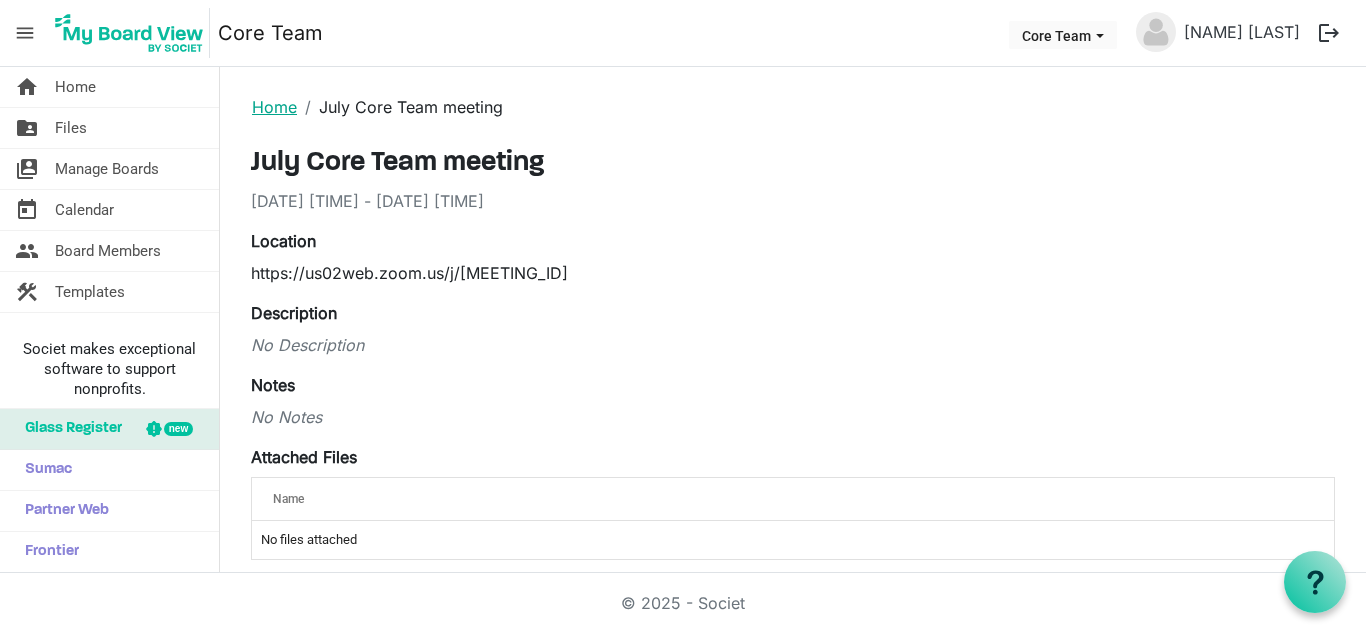 click on "Home" at bounding box center [274, 107] 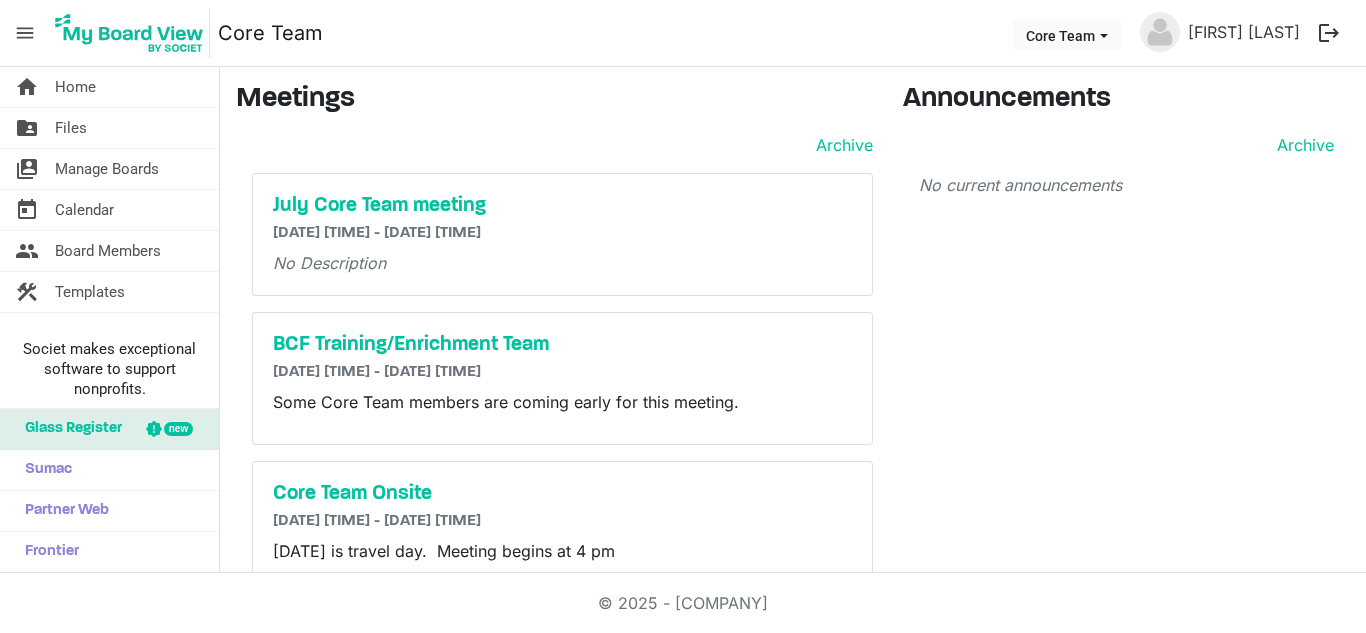 scroll, scrollTop: 0, scrollLeft: 0, axis: both 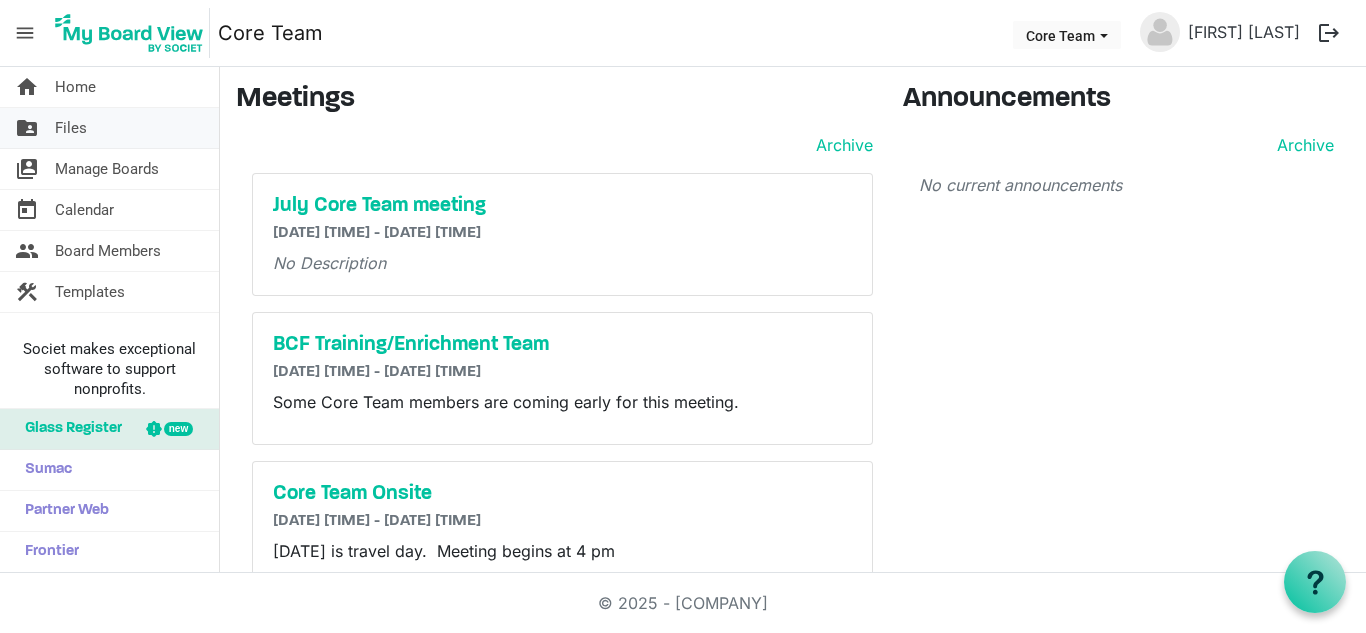 click on "Files" at bounding box center (71, 128) 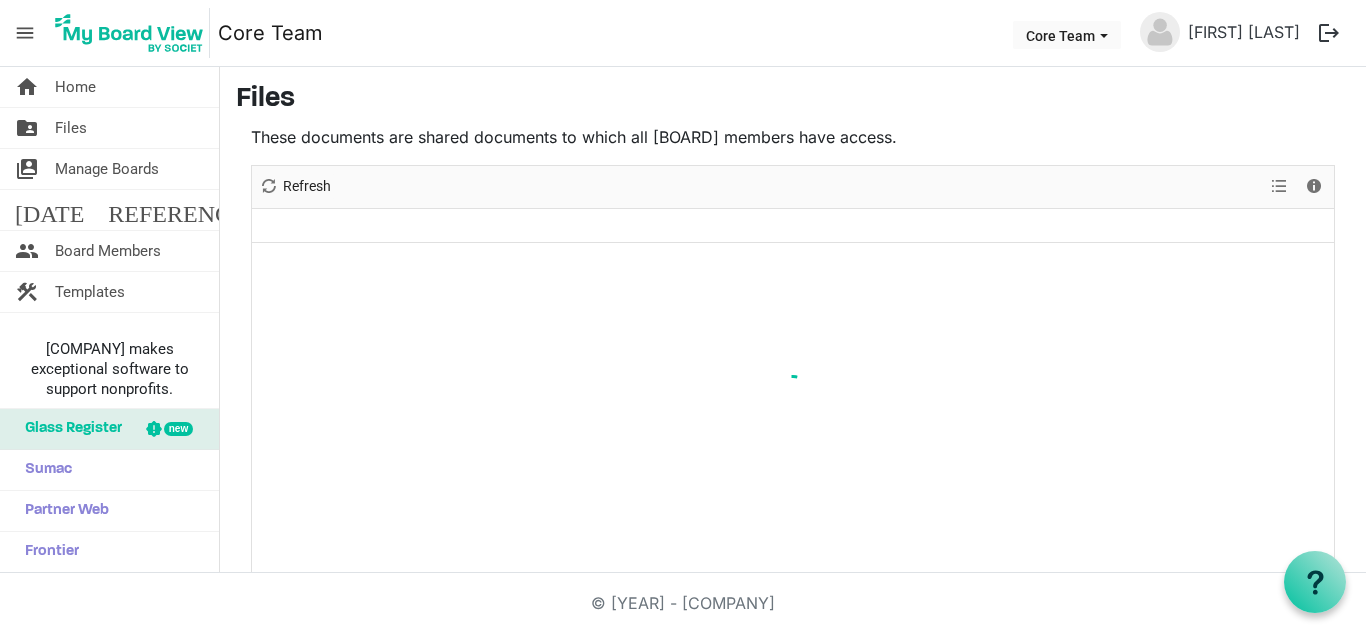 scroll, scrollTop: 0, scrollLeft: 0, axis: both 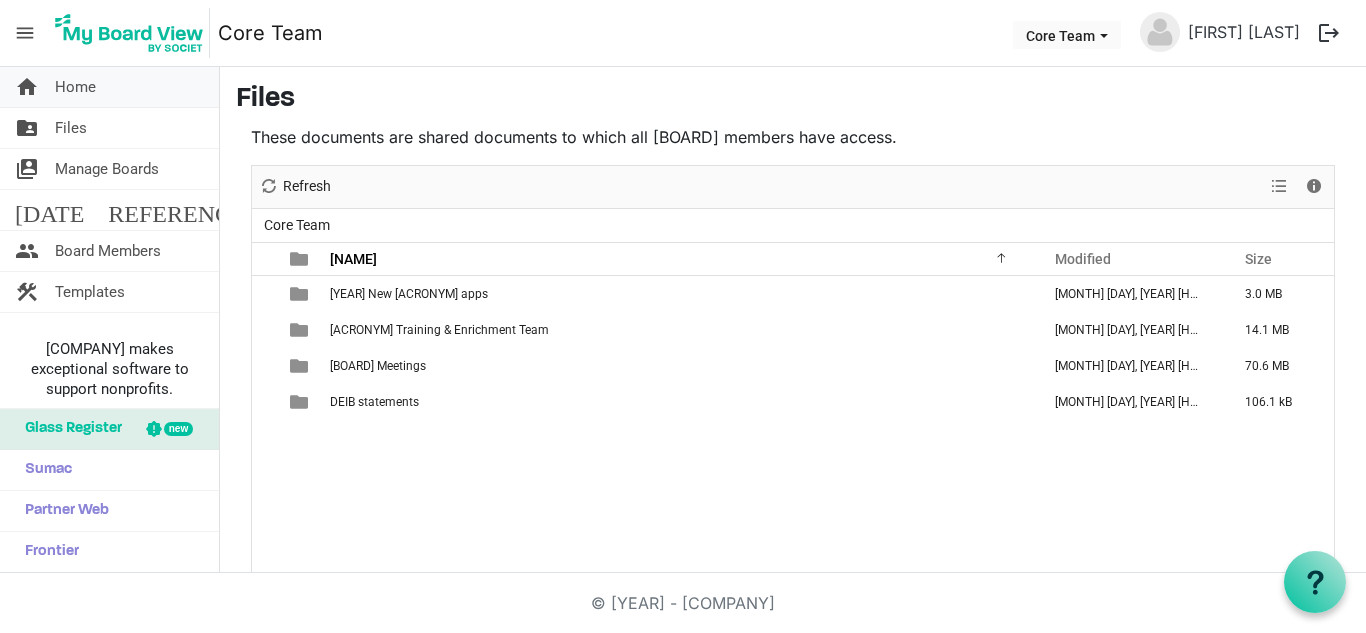click on "Home" at bounding box center (75, 87) 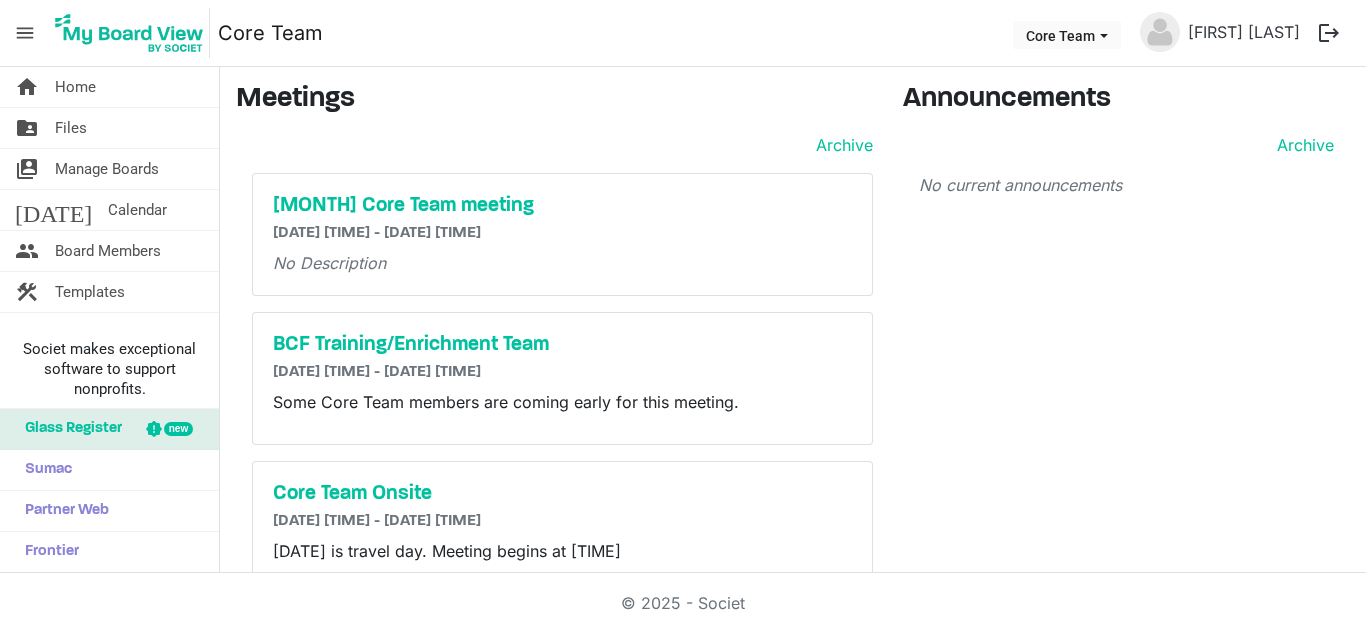 scroll, scrollTop: 0, scrollLeft: 0, axis: both 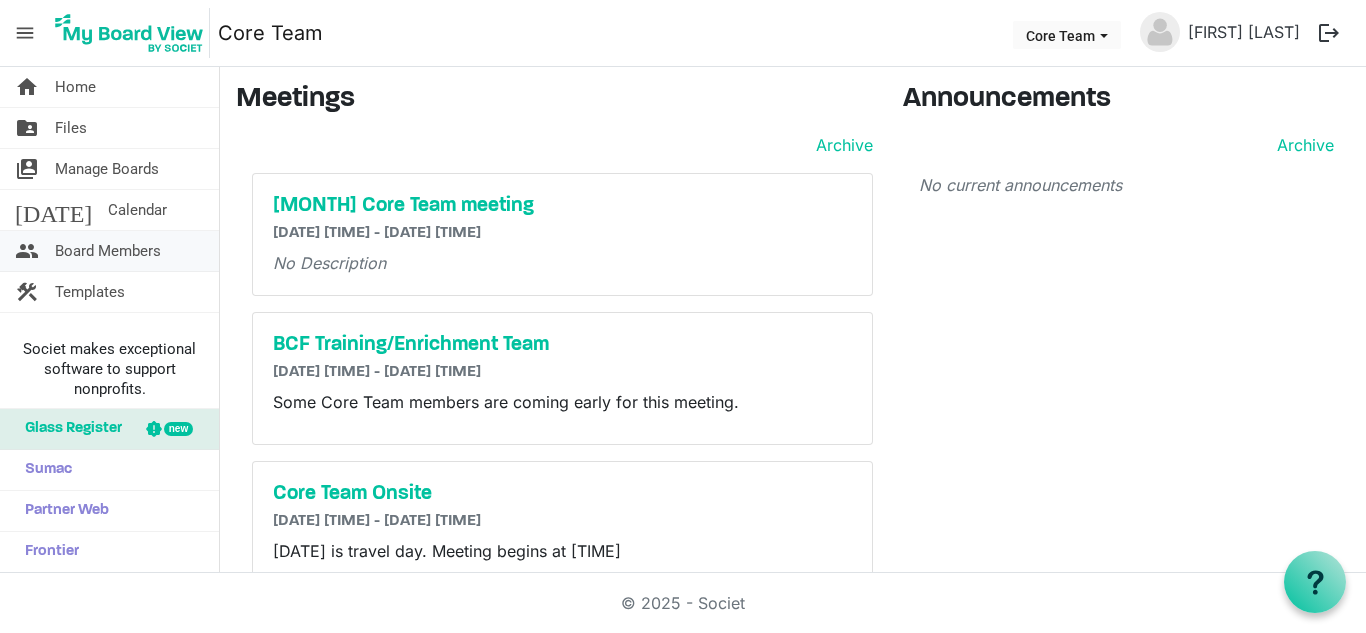 click on "Board Members" at bounding box center (108, 251) 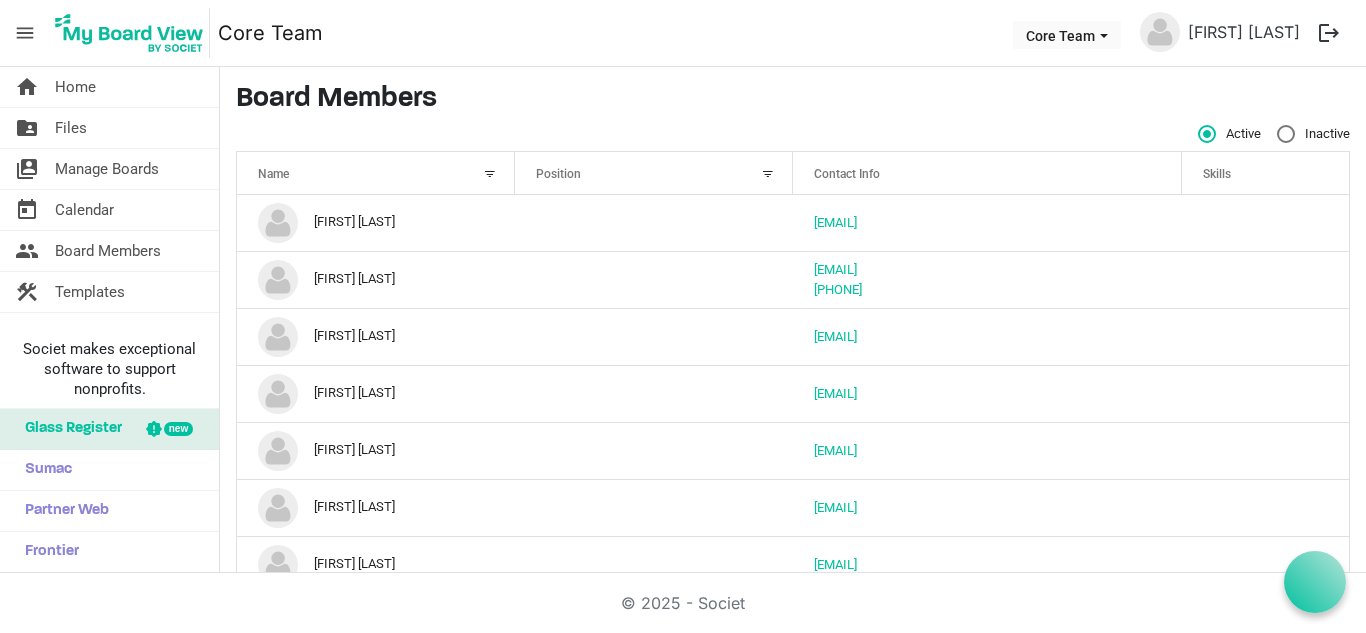 scroll, scrollTop: 0, scrollLeft: 0, axis: both 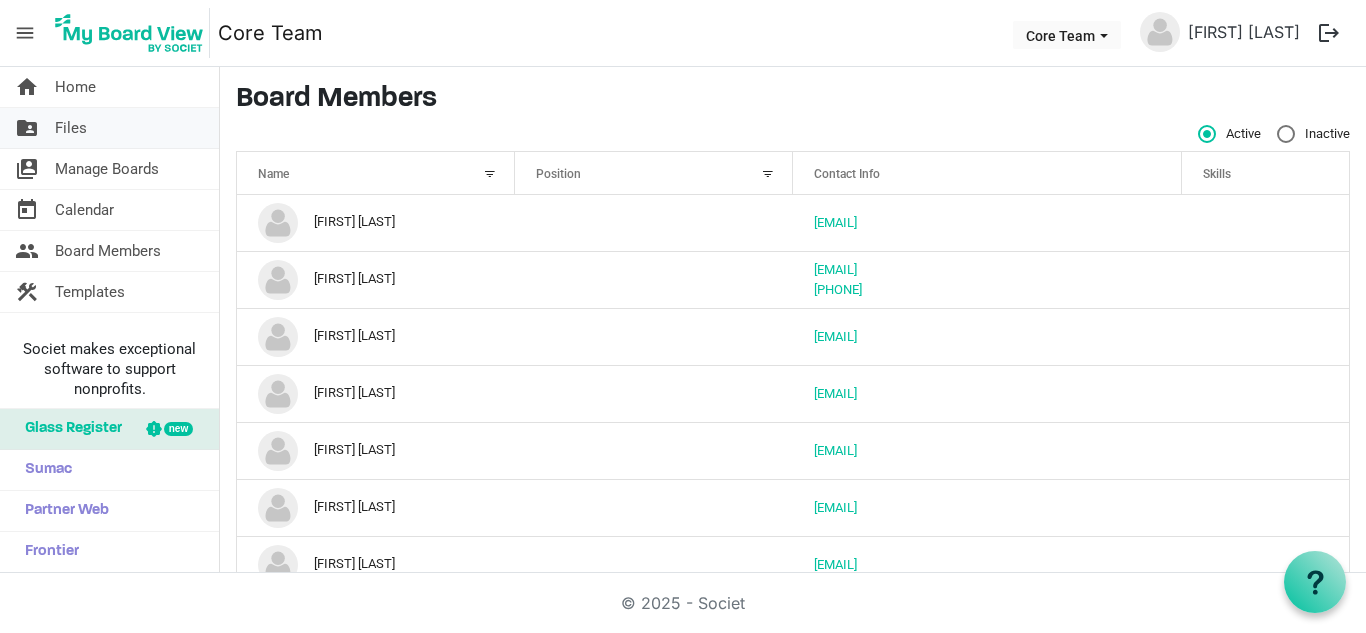 click on "Files" at bounding box center (71, 128) 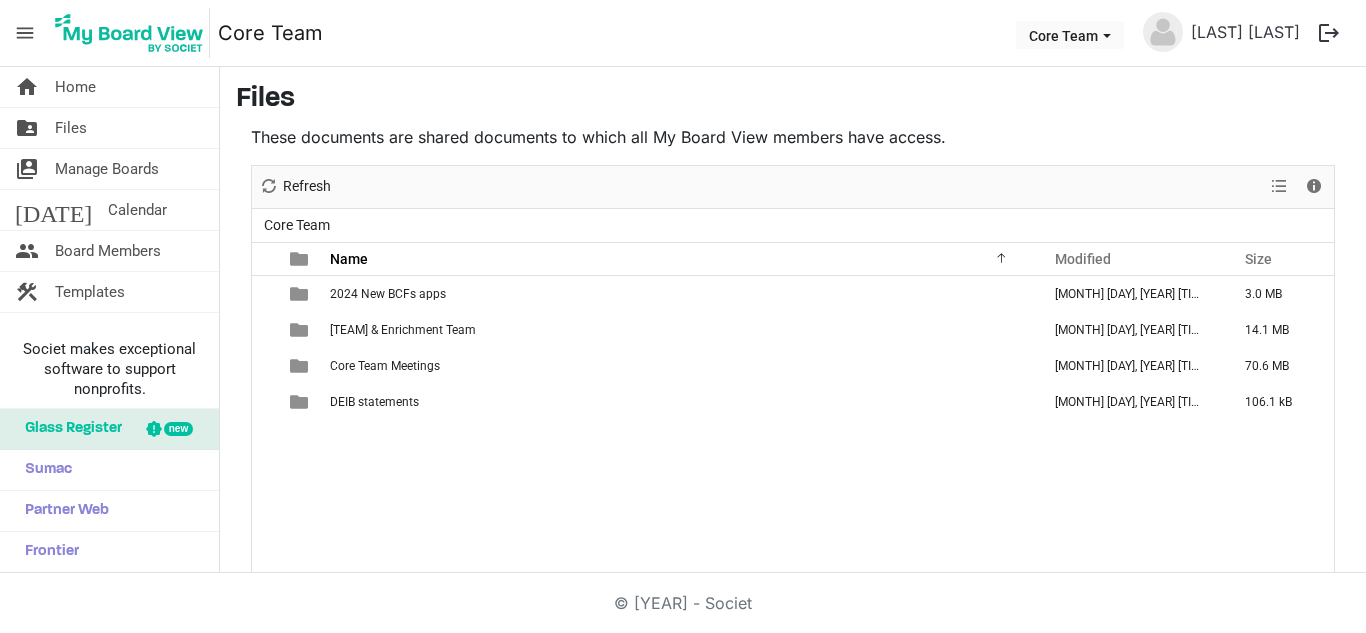 scroll, scrollTop: 0, scrollLeft: 0, axis: both 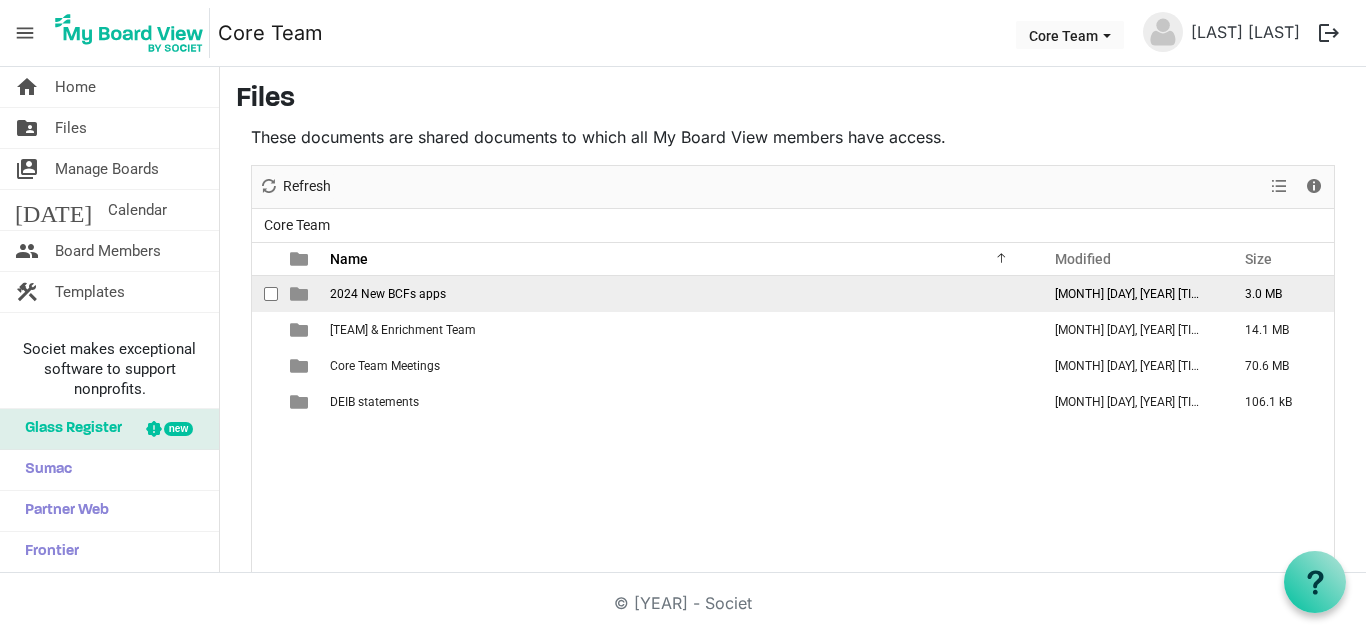 click on "2024 New BCFs apps" at bounding box center [388, 294] 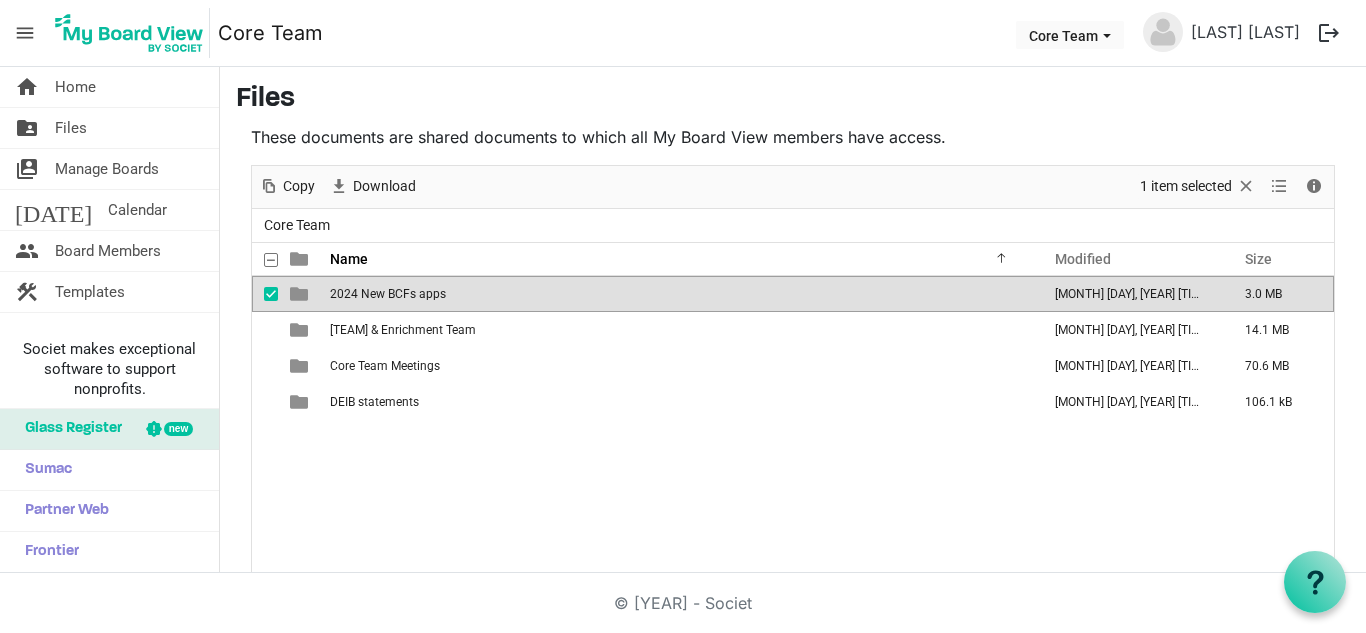 click on "2024 New BCFs apps" at bounding box center (388, 294) 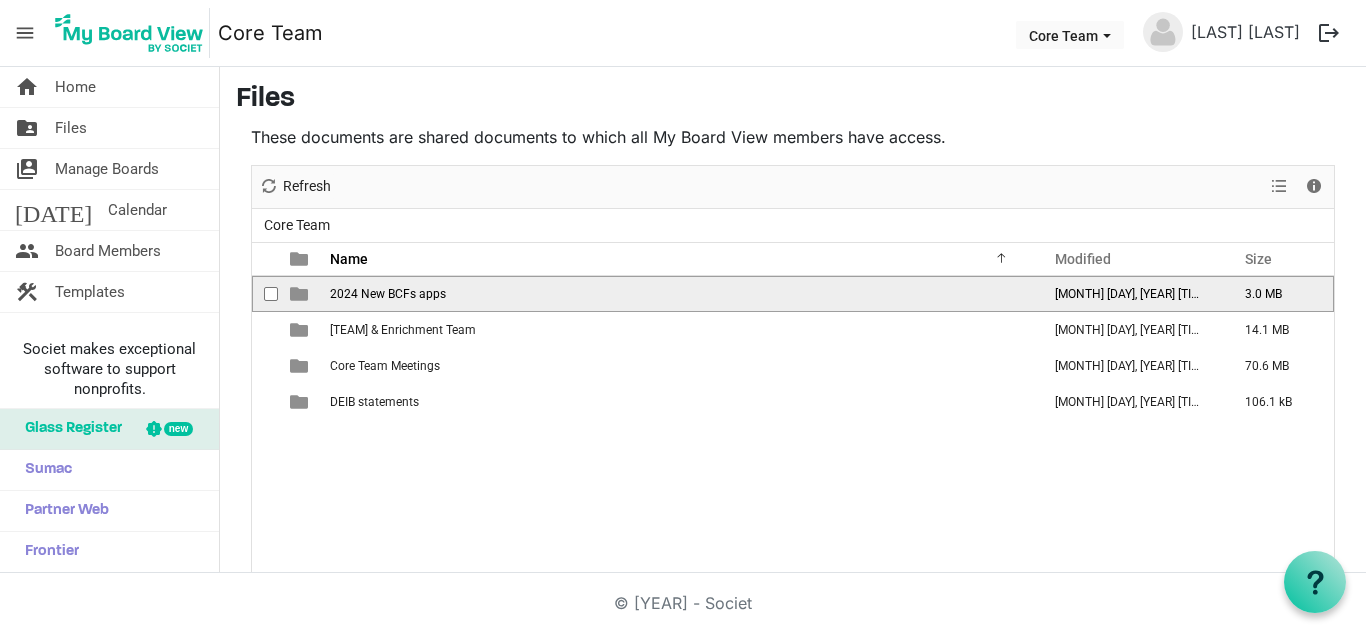 click at bounding box center (299, 294) 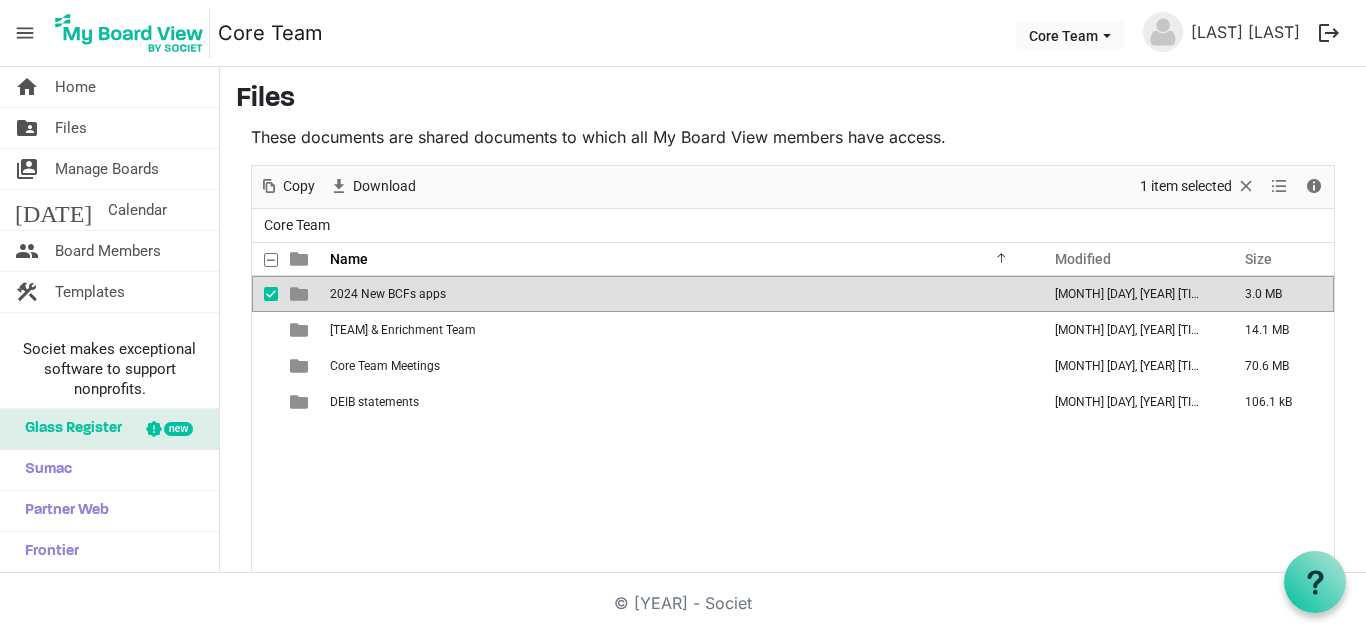 click at bounding box center (299, 294) 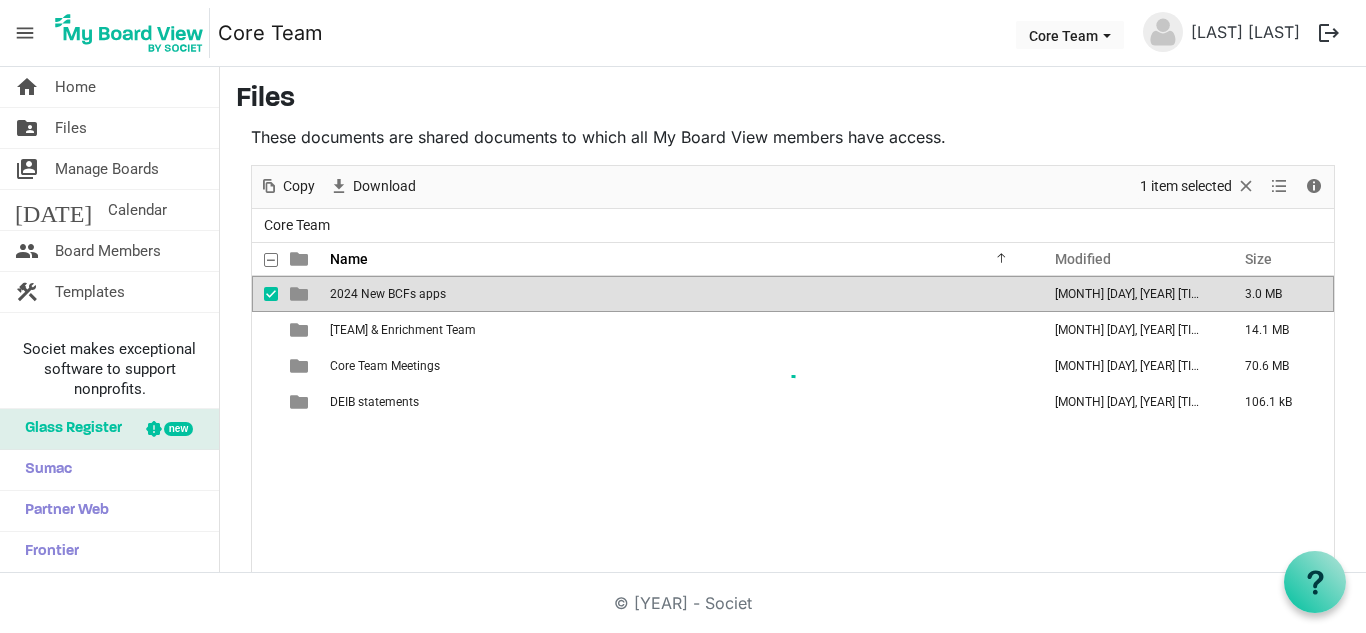 scroll, scrollTop: 41, scrollLeft: 0, axis: vertical 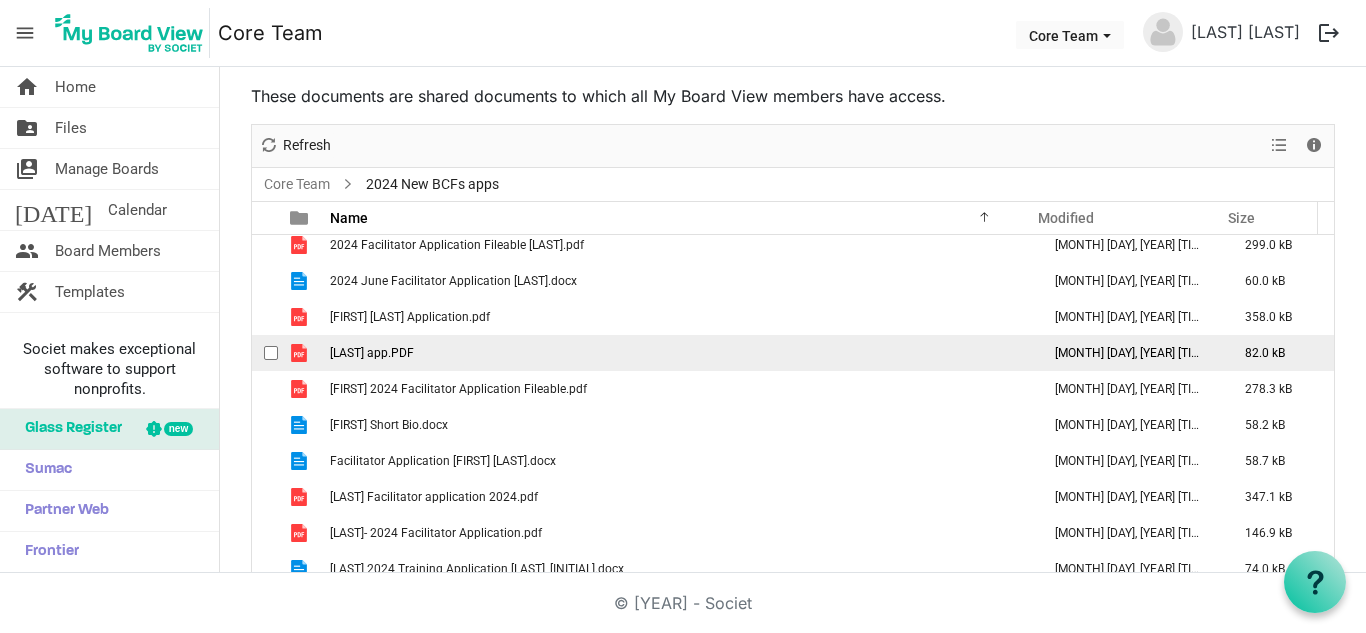 click on "Buehler app.PDF" at bounding box center [377, 353] 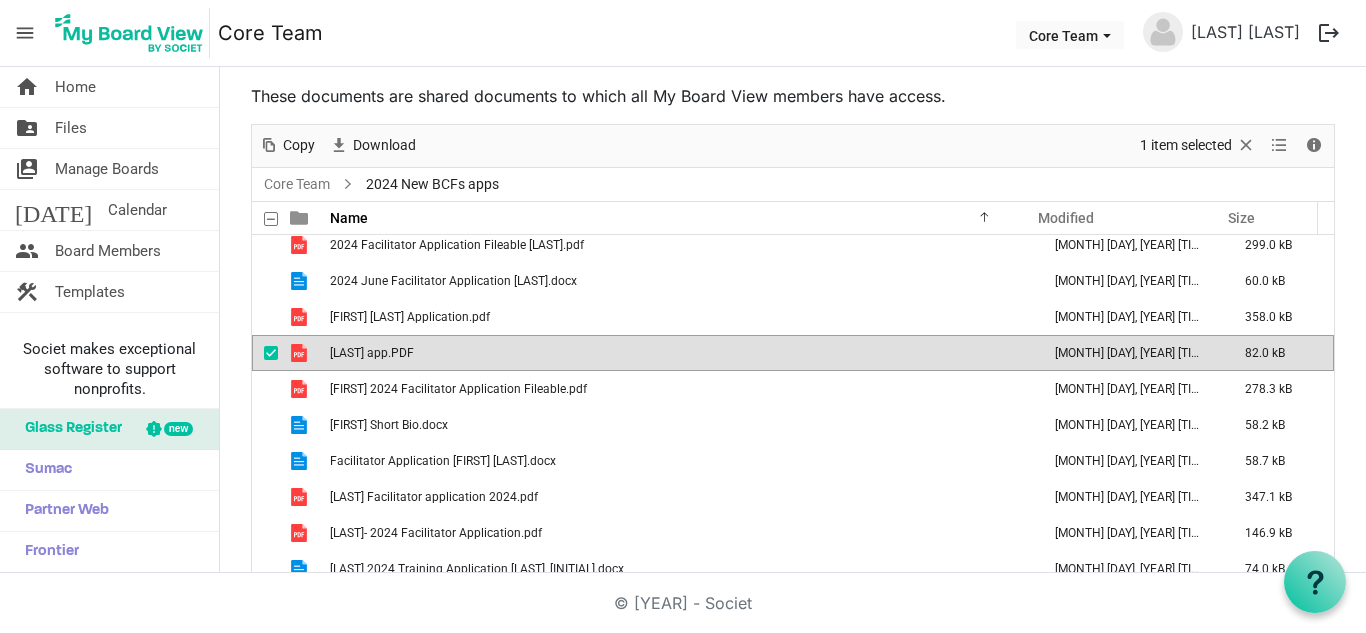 click on "Buehler app.PDF" at bounding box center [377, 353] 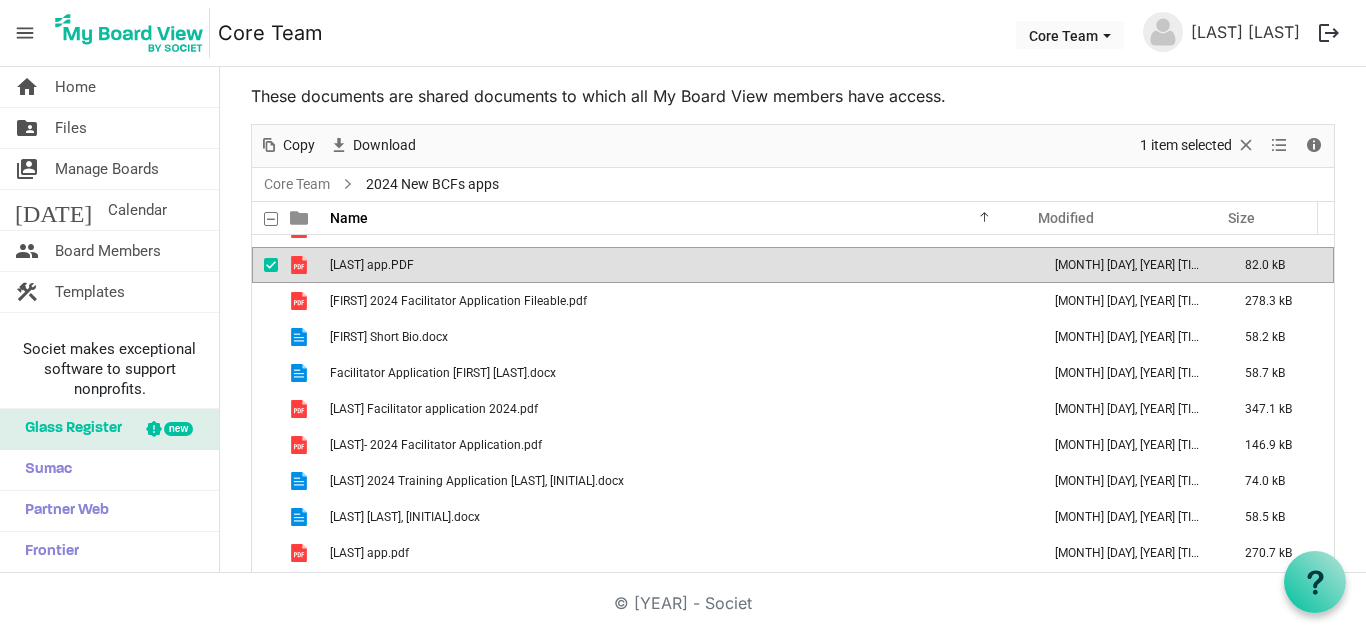 scroll, scrollTop: 128, scrollLeft: 0, axis: vertical 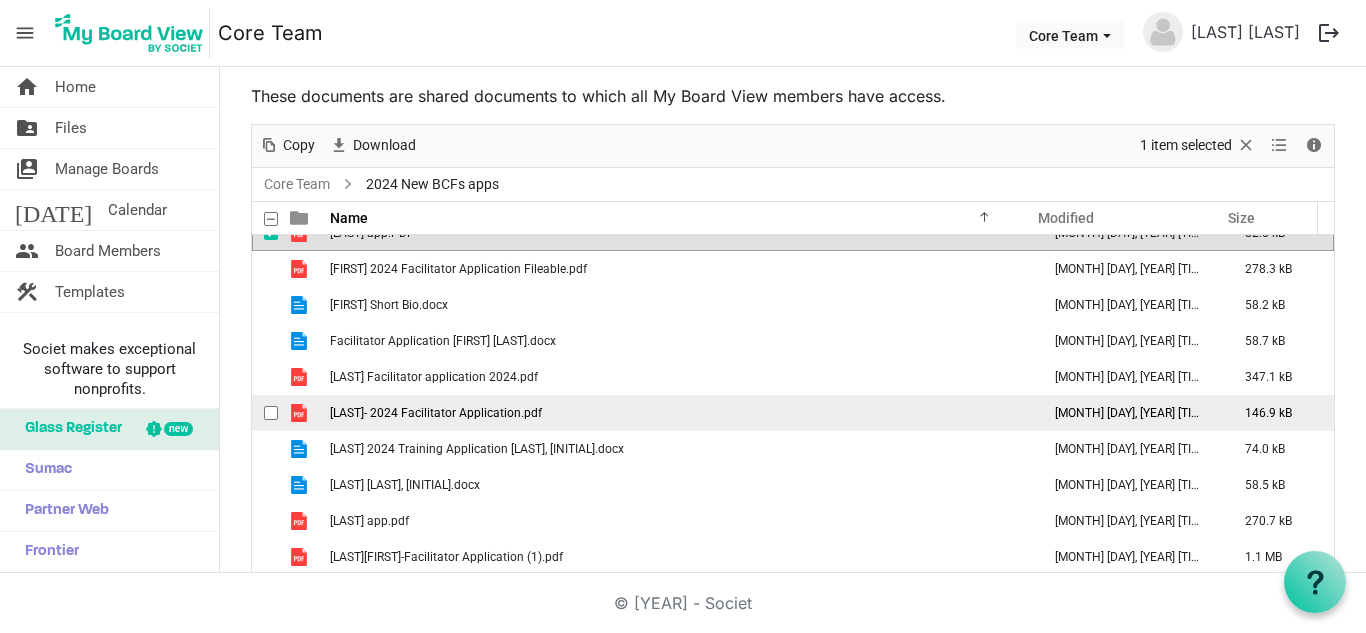 click on "Lepper- 2024 Facilitator Application.pdf" at bounding box center [439, 413] 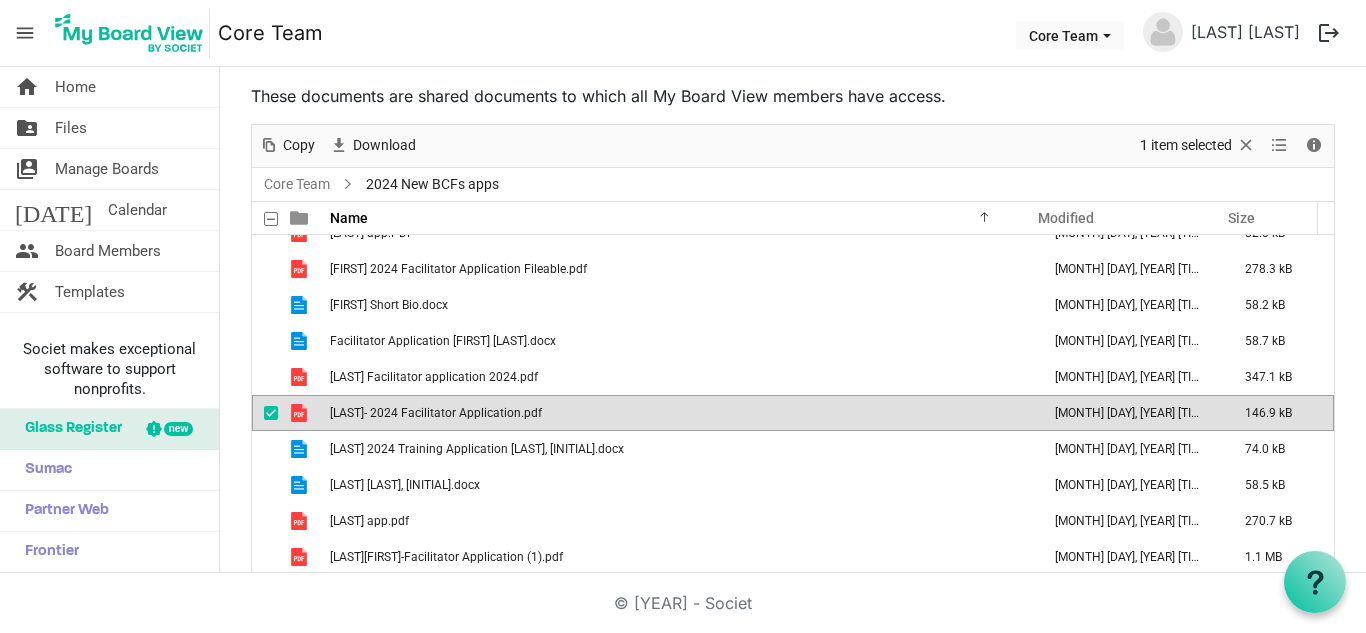 click on "Lepper- 2024 Facilitator Application.pdf" at bounding box center [439, 413] 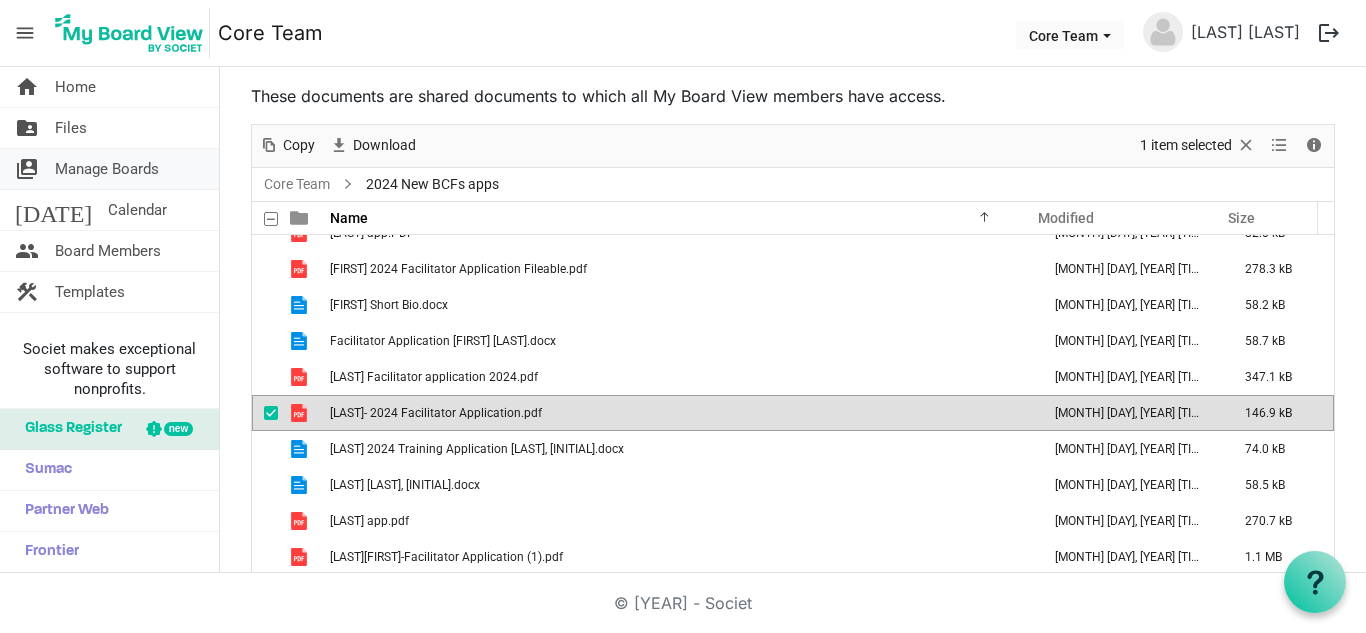 click on "Manage Boards" at bounding box center [107, 169] 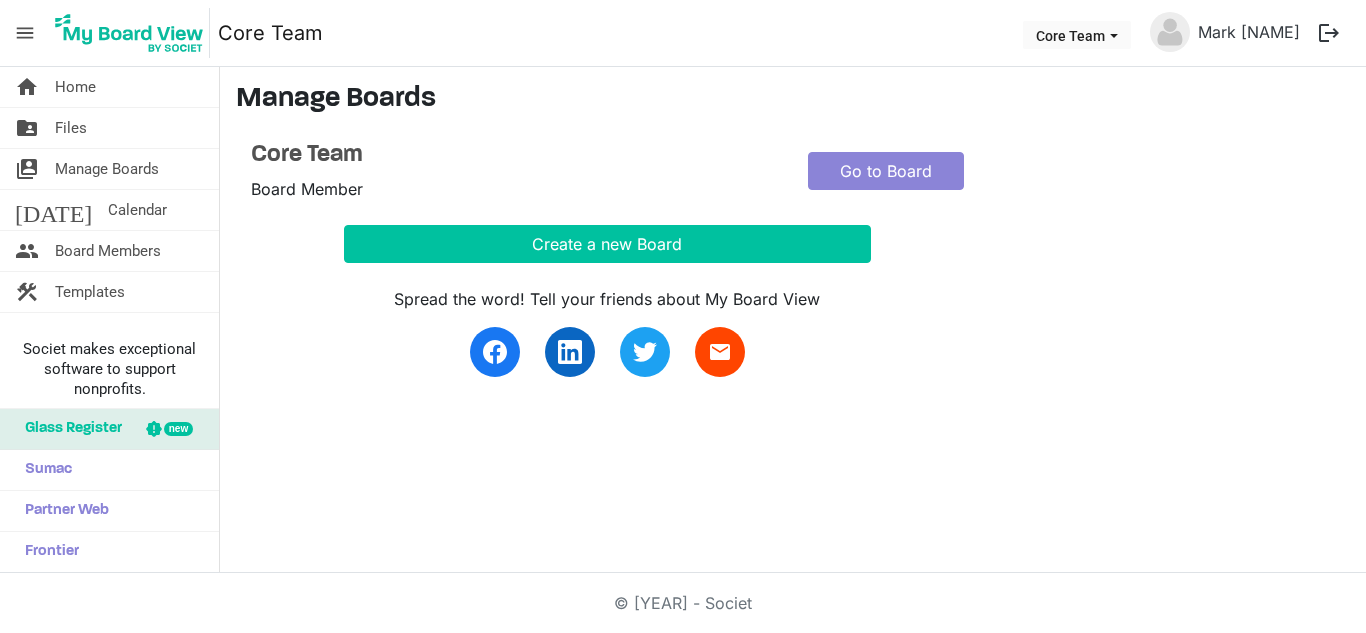 scroll, scrollTop: 0, scrollLeft: 0, axis: both 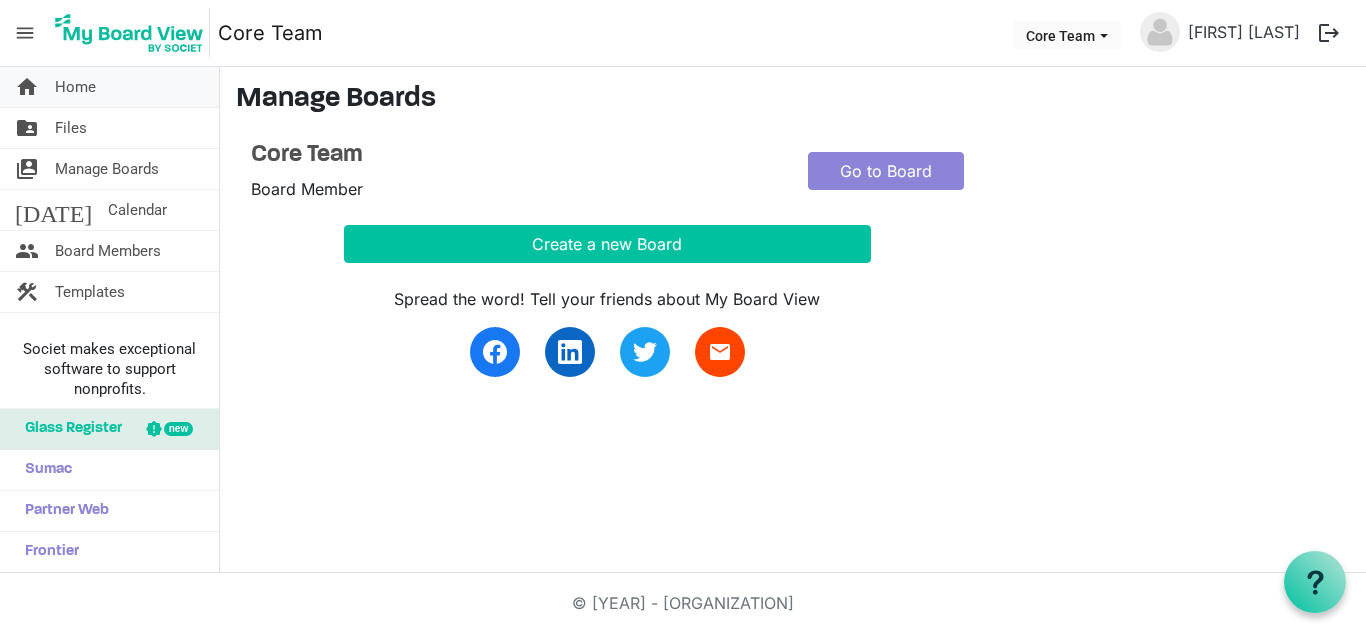 click on "Home" at bounding box center (75, 87) 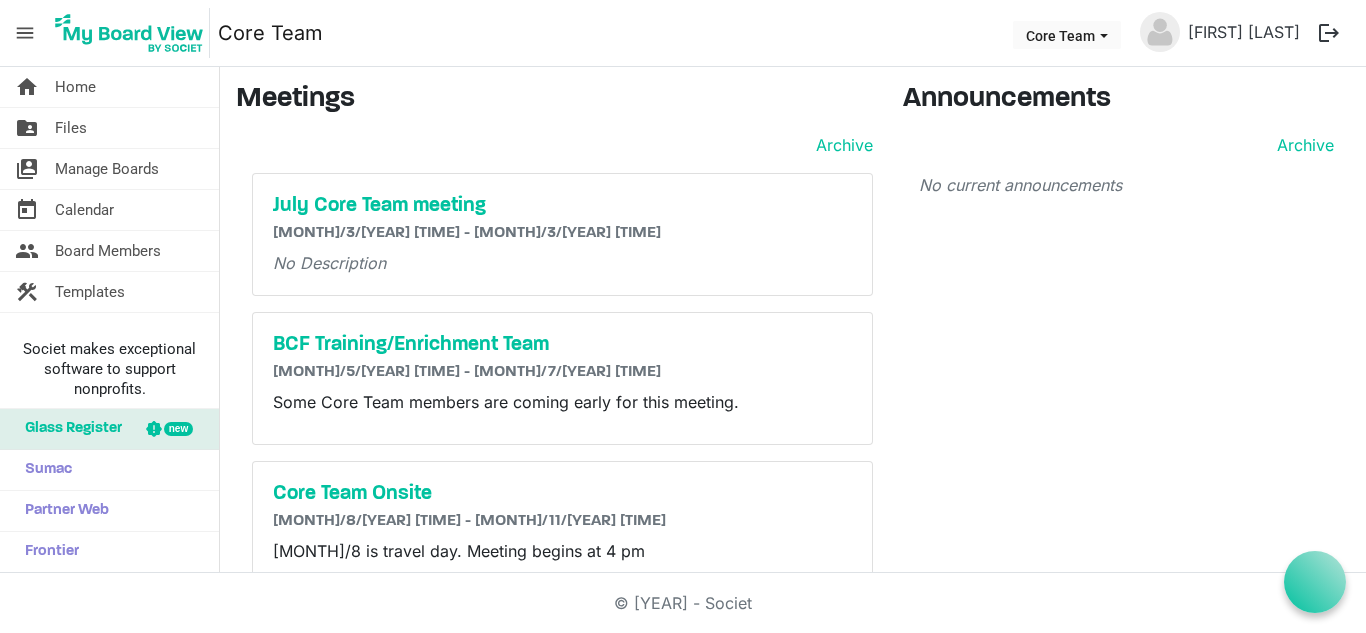 scroll, scrollTop: 0, scrollLeft: 0, axis: both 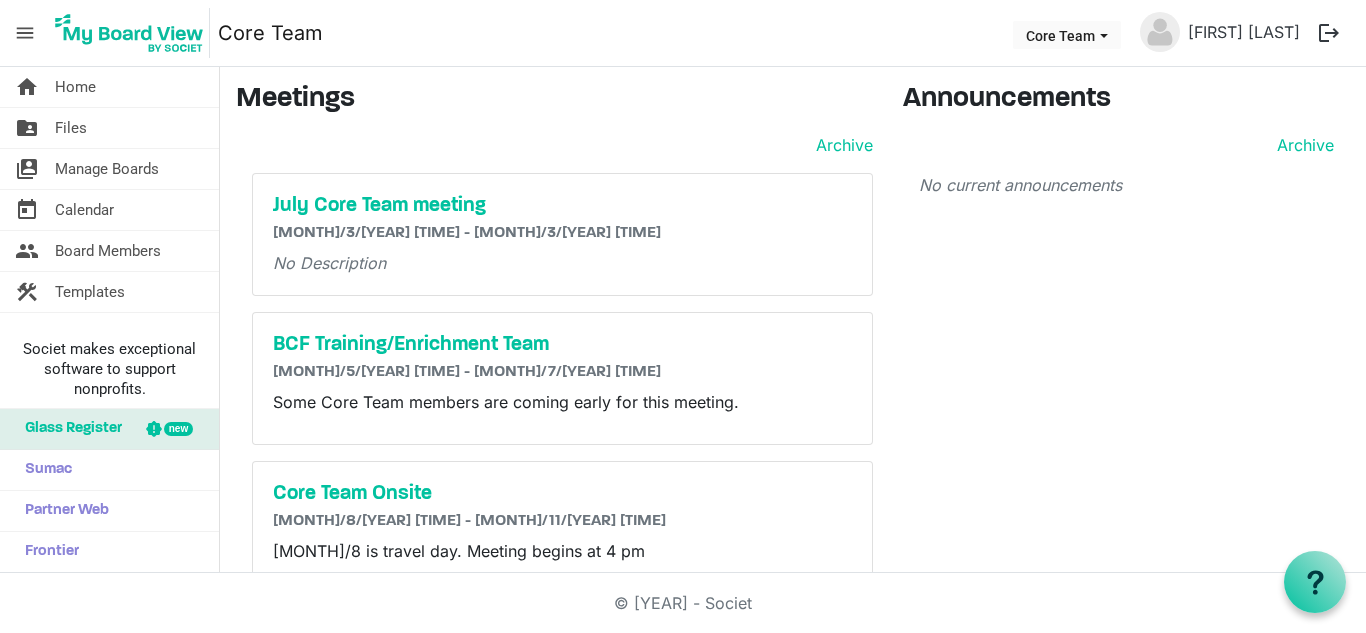 click on "July Core Team meeting
7/3/2025 3:00 PM - 7/3/2025 5:00 PM
No Description" at bounding box center (562, 234) 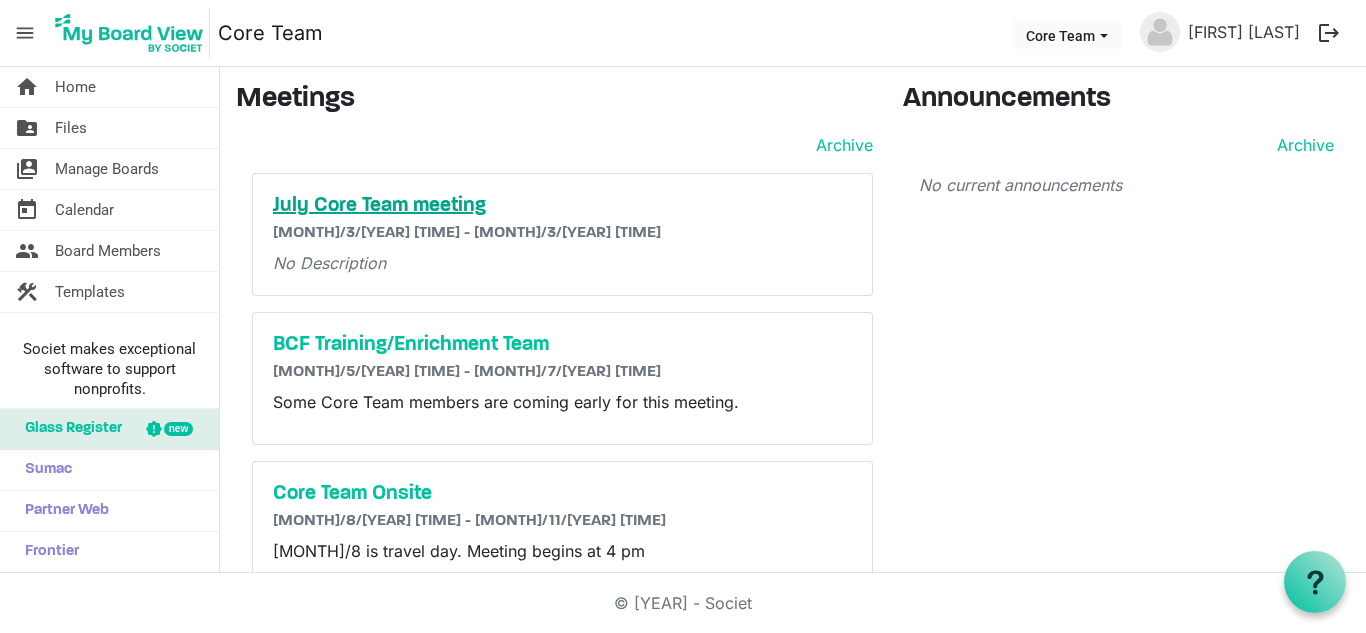 click on "July Core Team meeting" at bounding box center [562, 206] 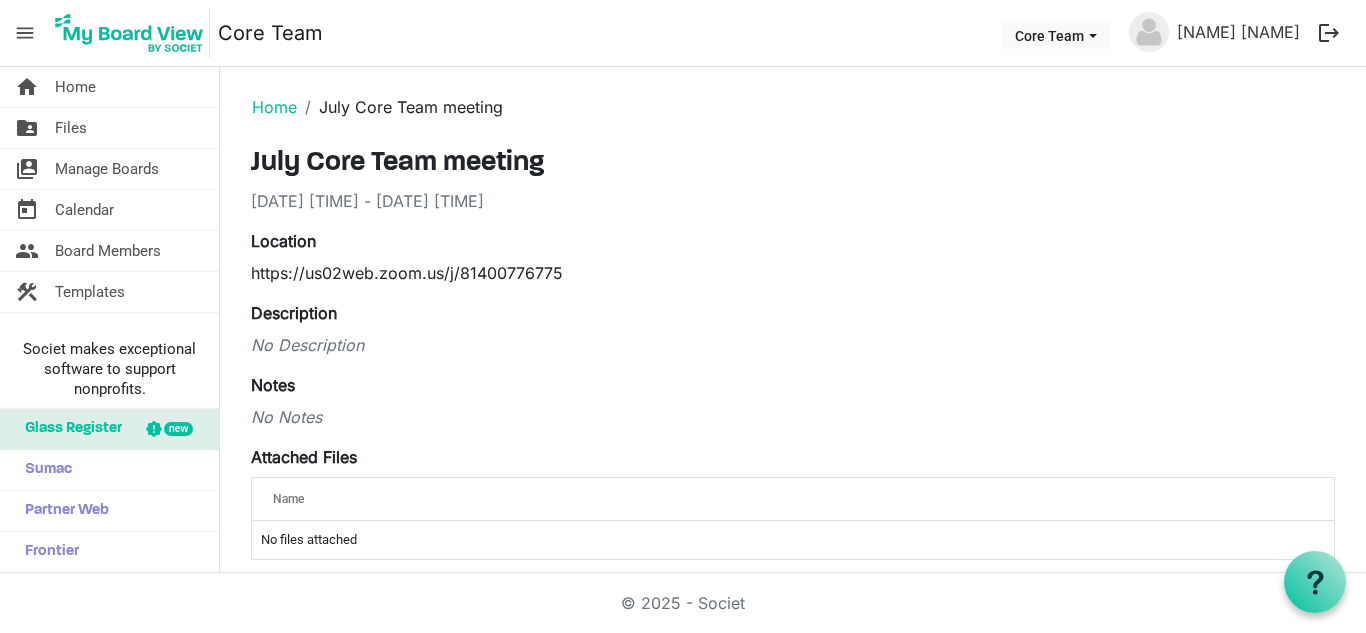 scroll, scrollTop: 0, scrollLeft: 0, axis: both 